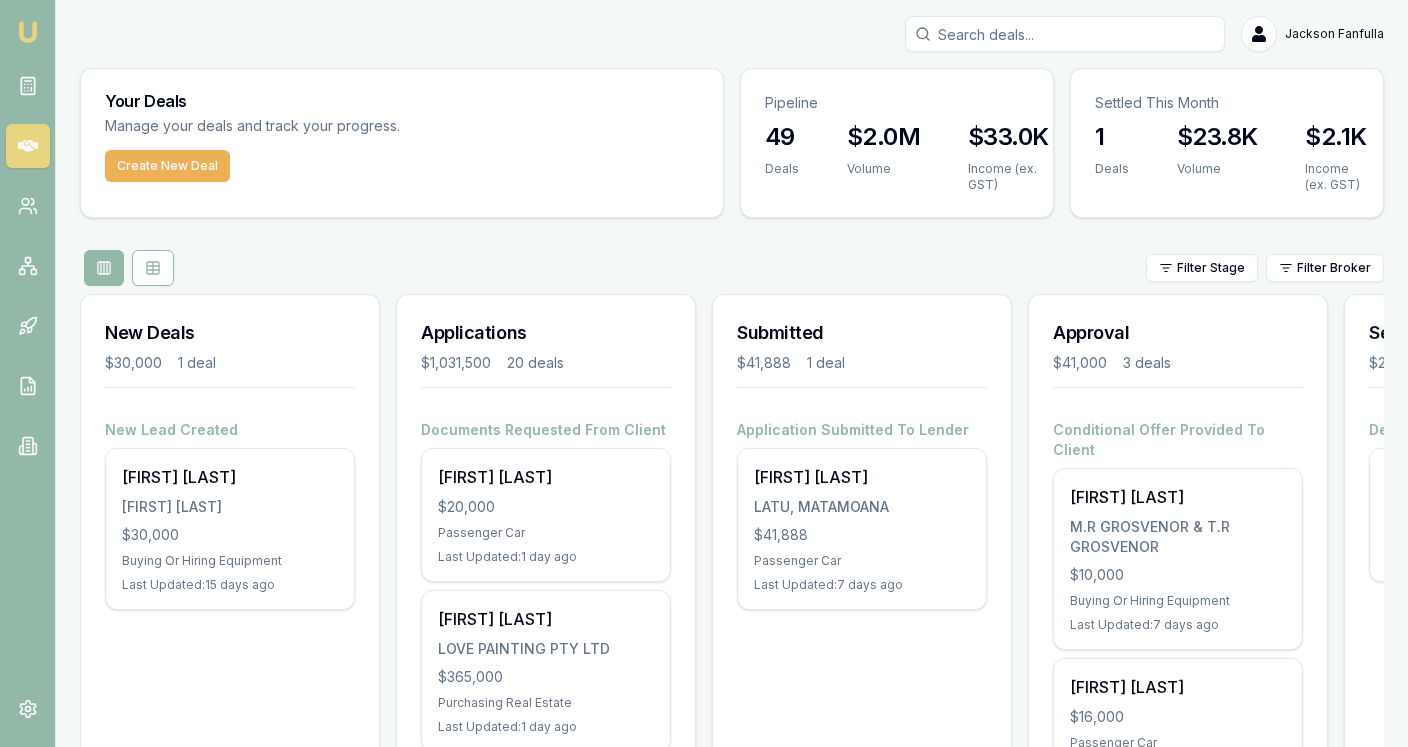 scroll, scrollTop: 0, scrollLeft: 0, axis: both 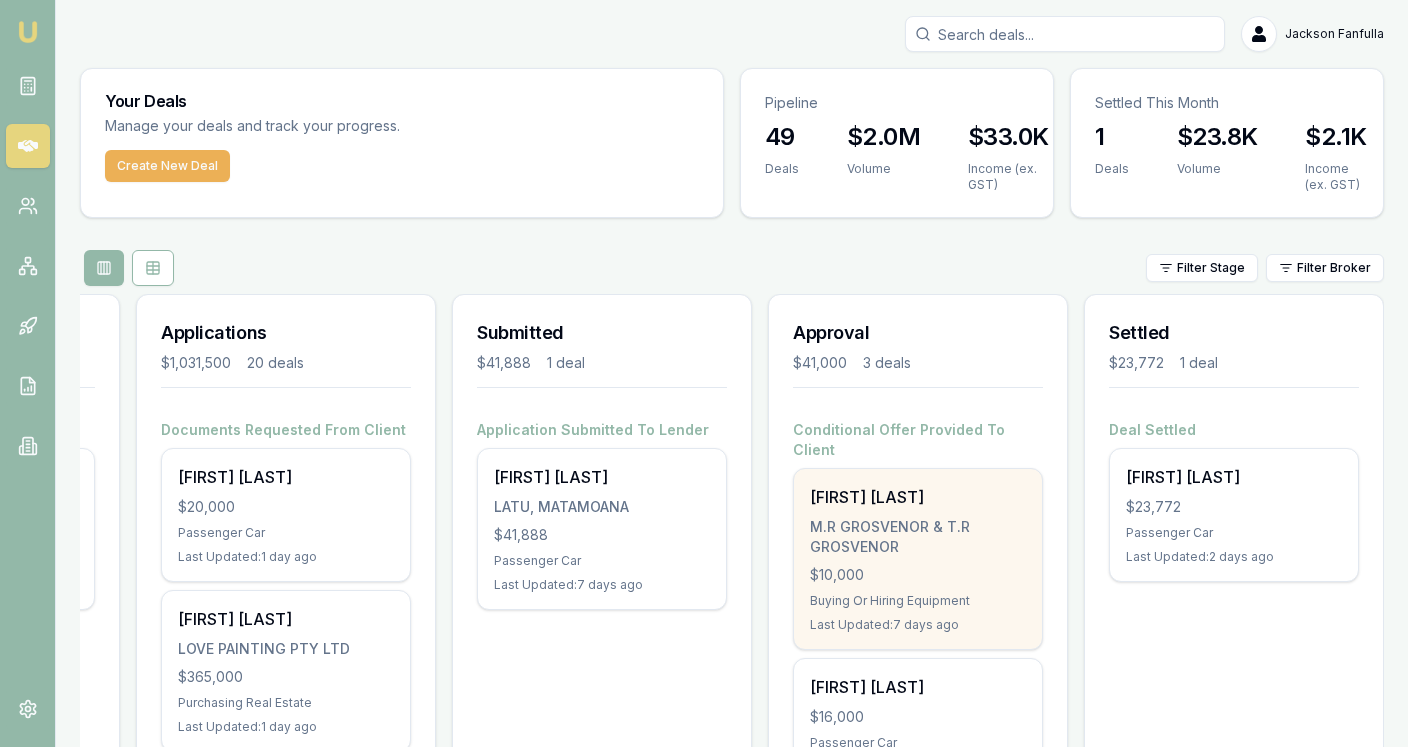 click on "[FIRST] [LAST] M.R [LAST] & T.R [LAST] $10,000 Buying Or Hiring Equipment Last Updated:  7 days ago" at bounding box center (918, 559) 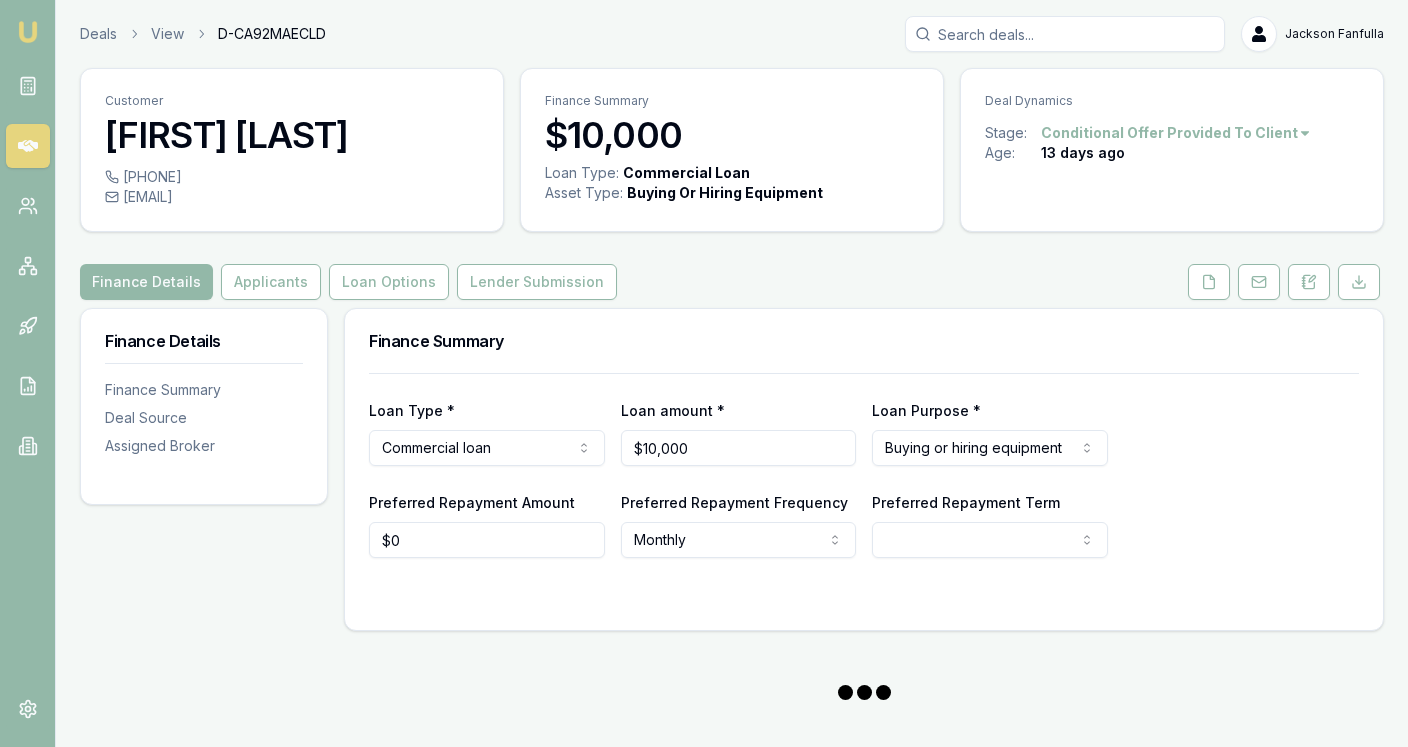 scroll, scrollTop: 0, scrollLeft: 0, axis: both 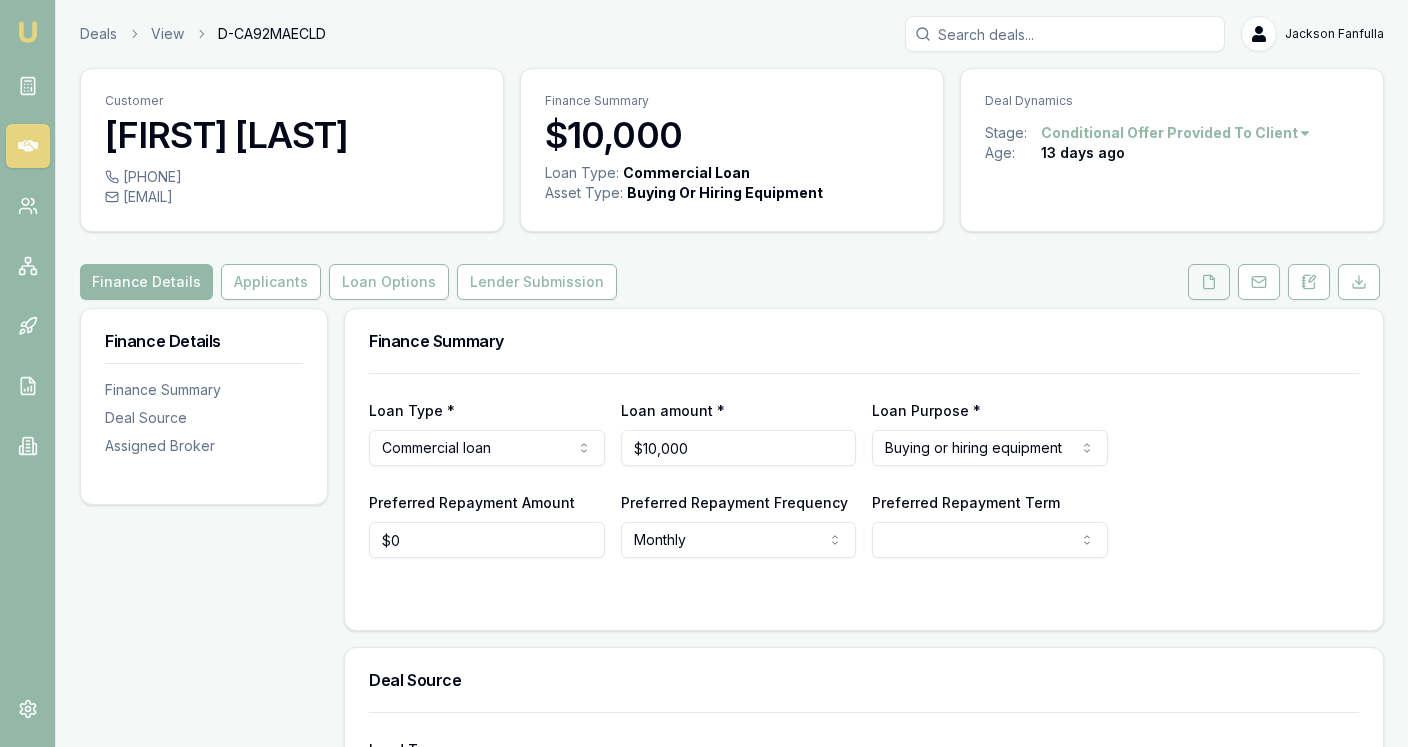 click at bounding box center (1209, 282) 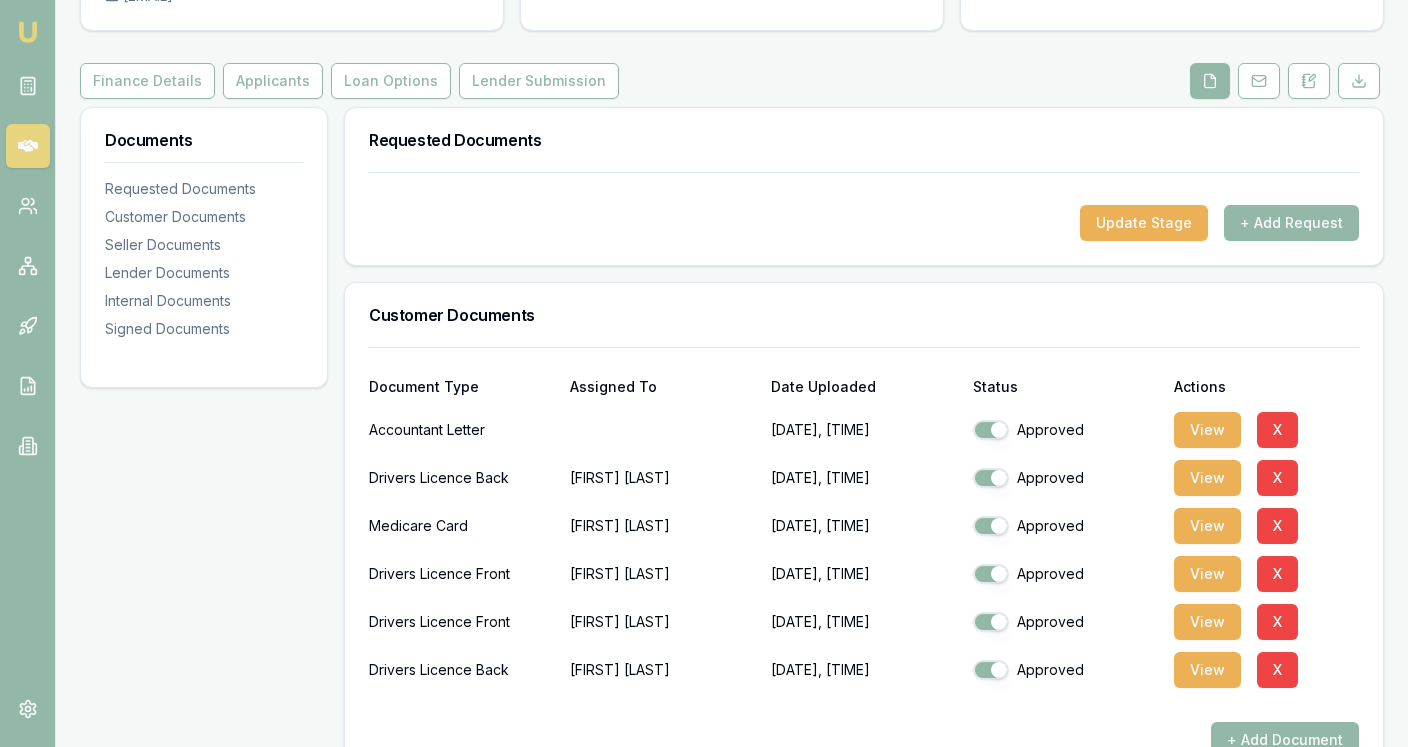 scroll, scrollTop: 200, scrollLeft: 0, axis: vertical 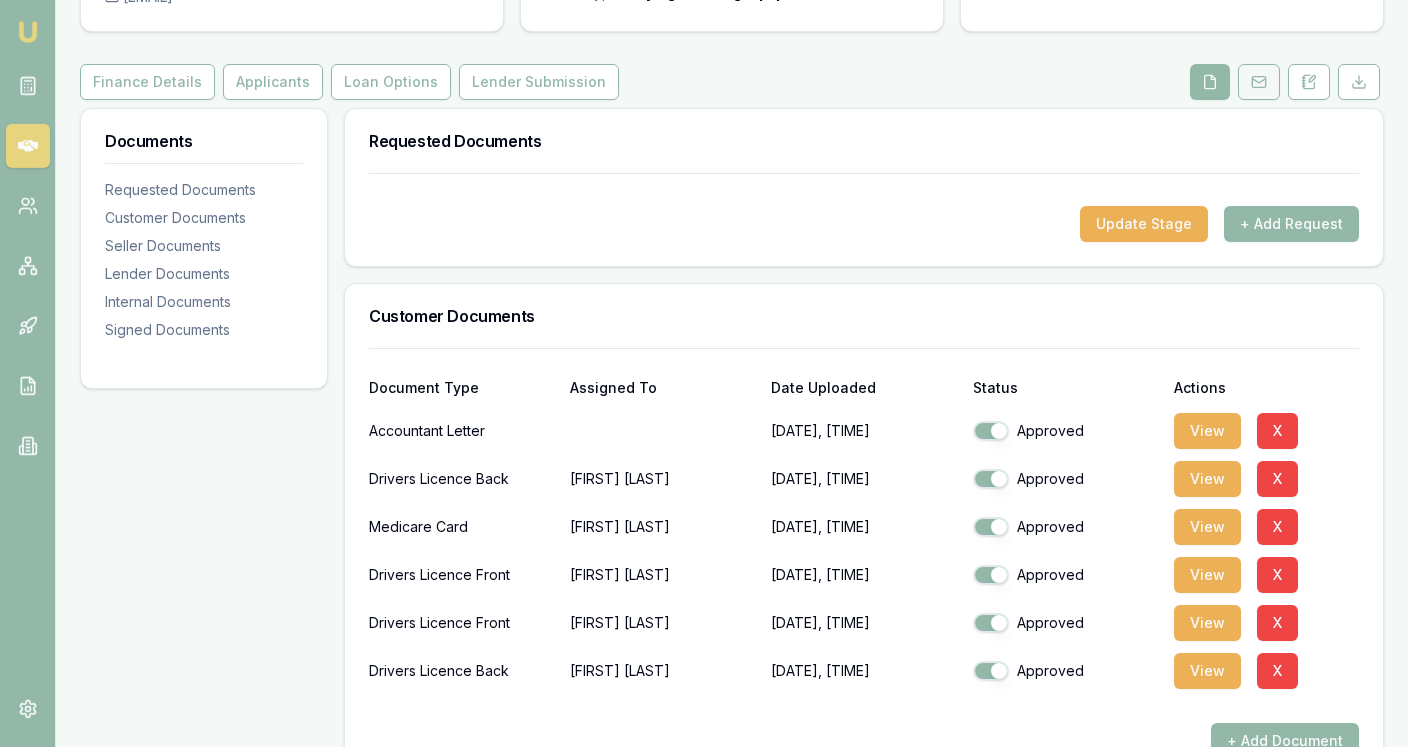 click at bounding box center (1259, 82) 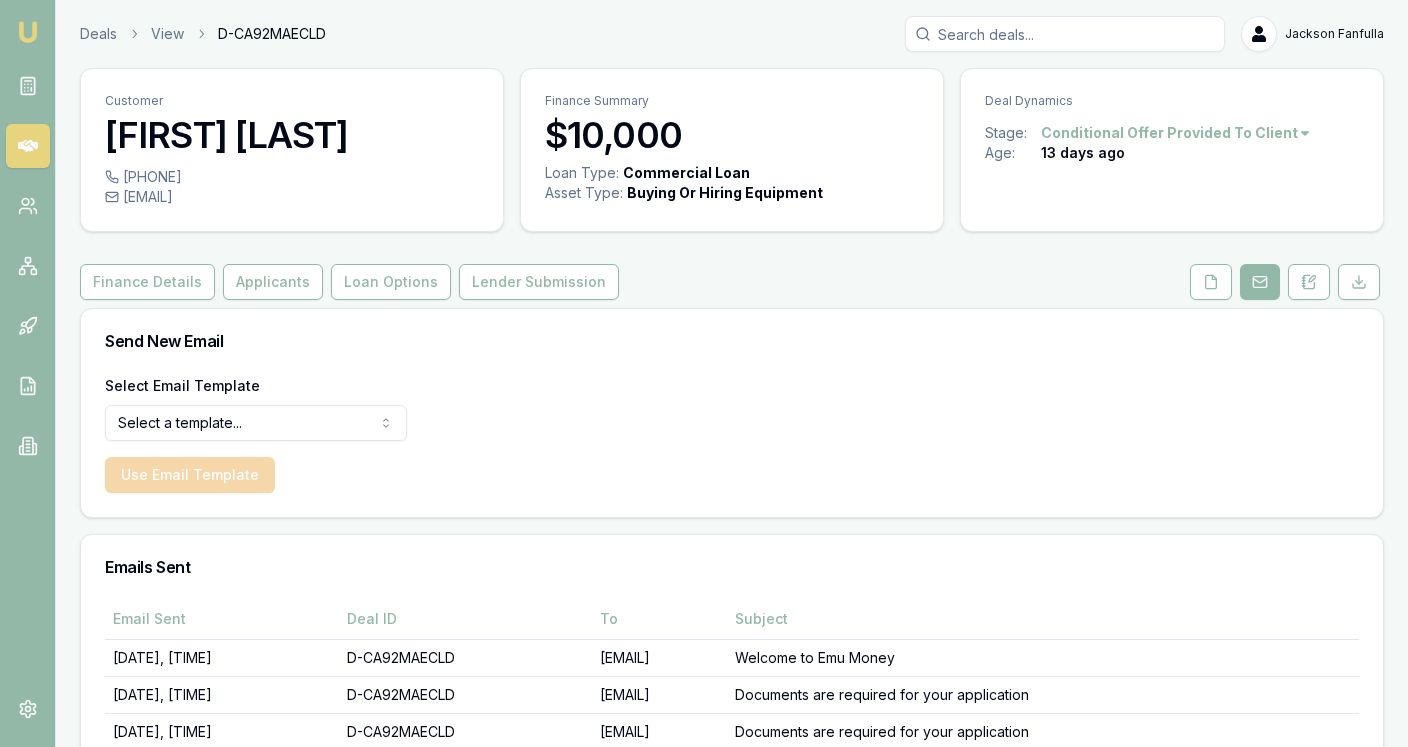 scroll, scrollTop: 98, scrollLeft: 0, axis: vertical 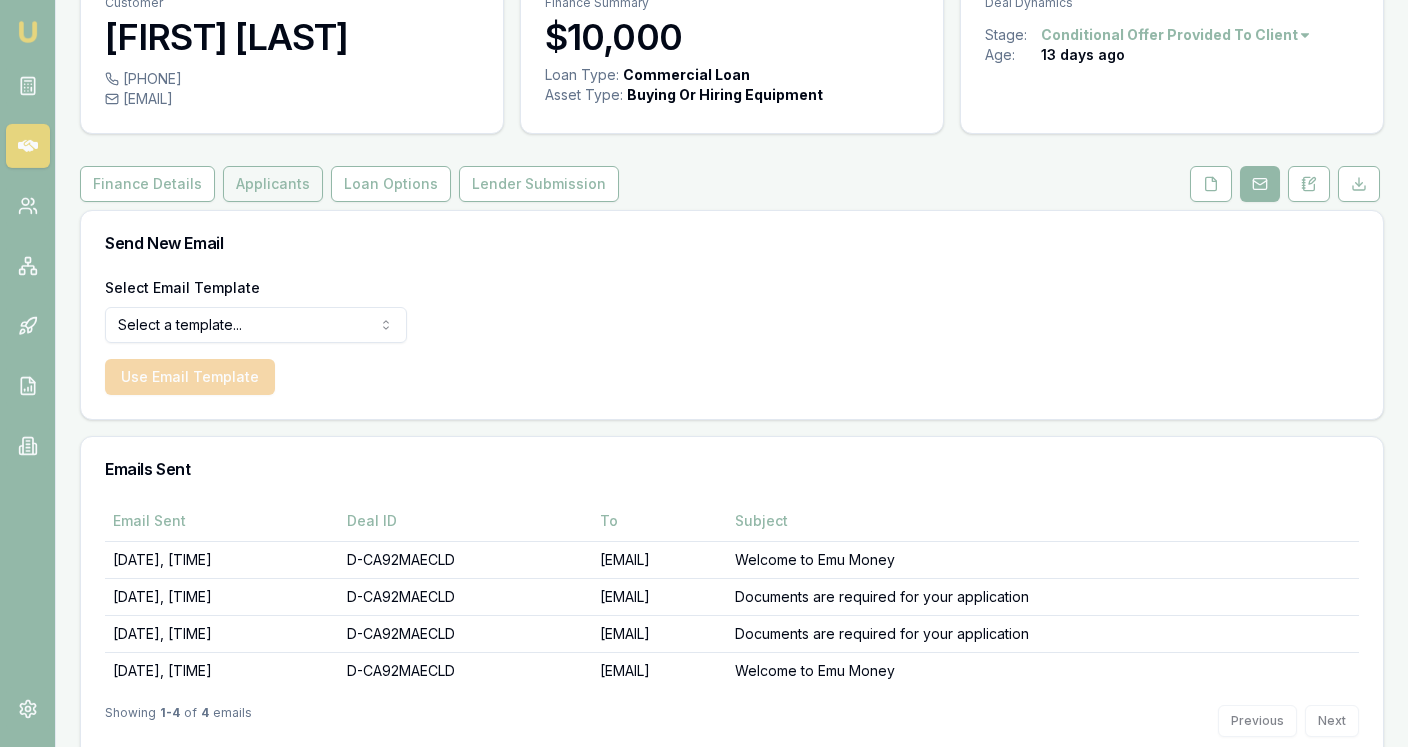 click on "Applicants" at bounding box center (273, 184) 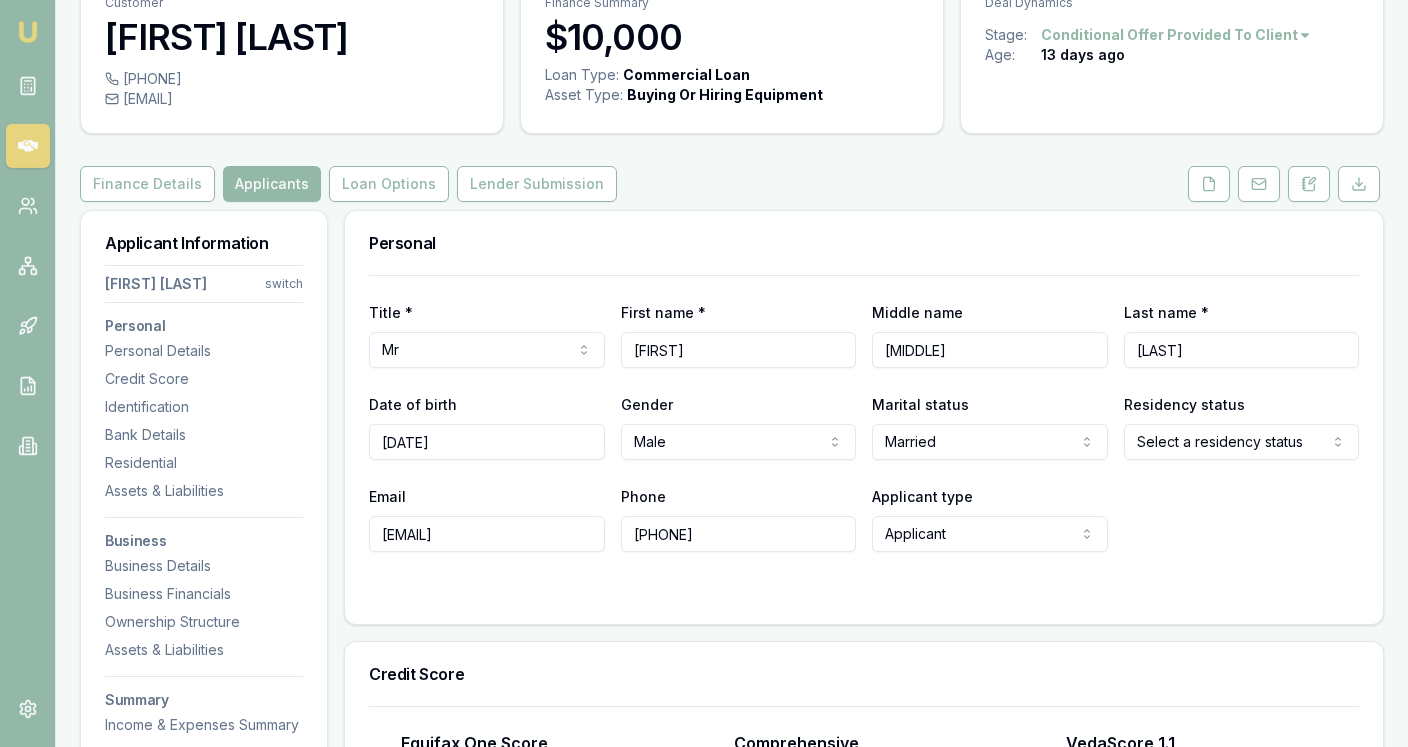 scroll, scrollTop: 0, scrollLeft: 0, axis: both 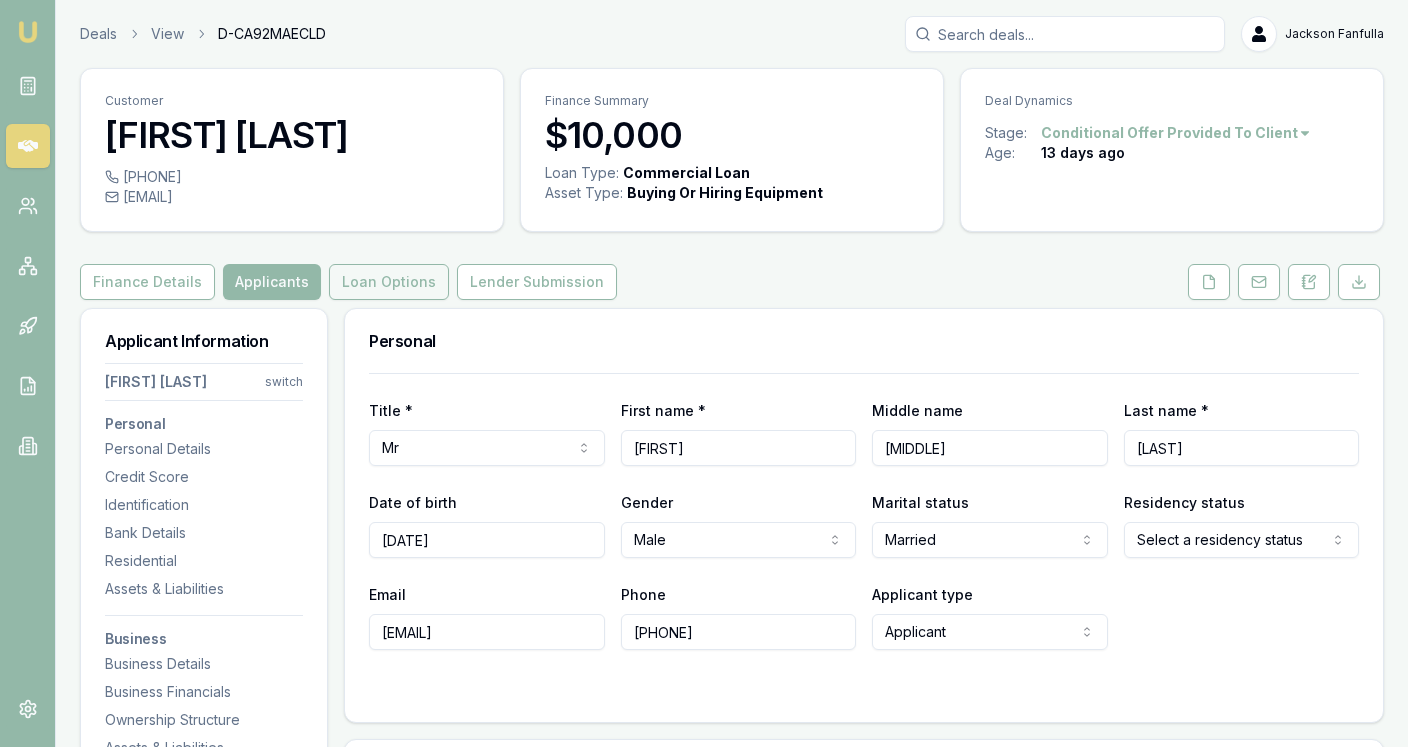 click on "Loan Options" at bounding box center (389, 282) 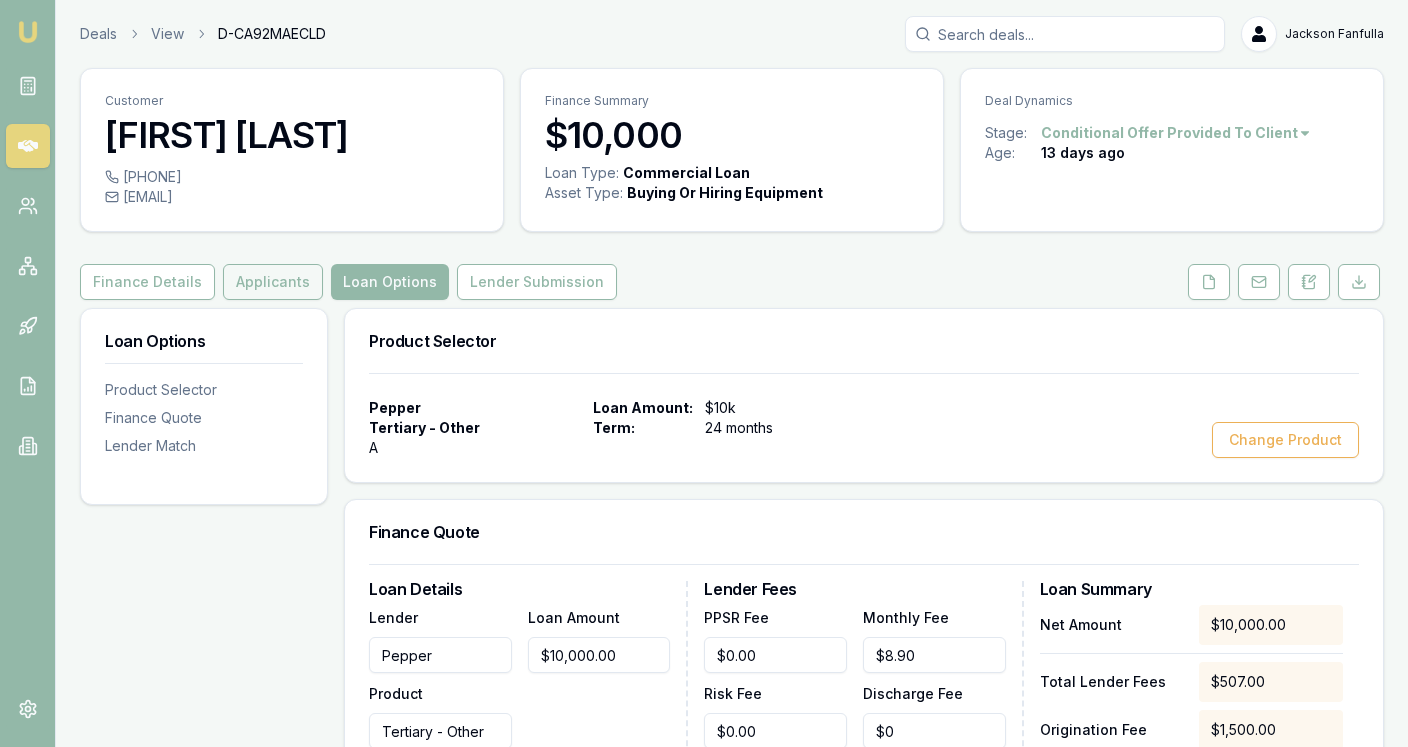 click on "Applicants" at bounding box center [273, 282] 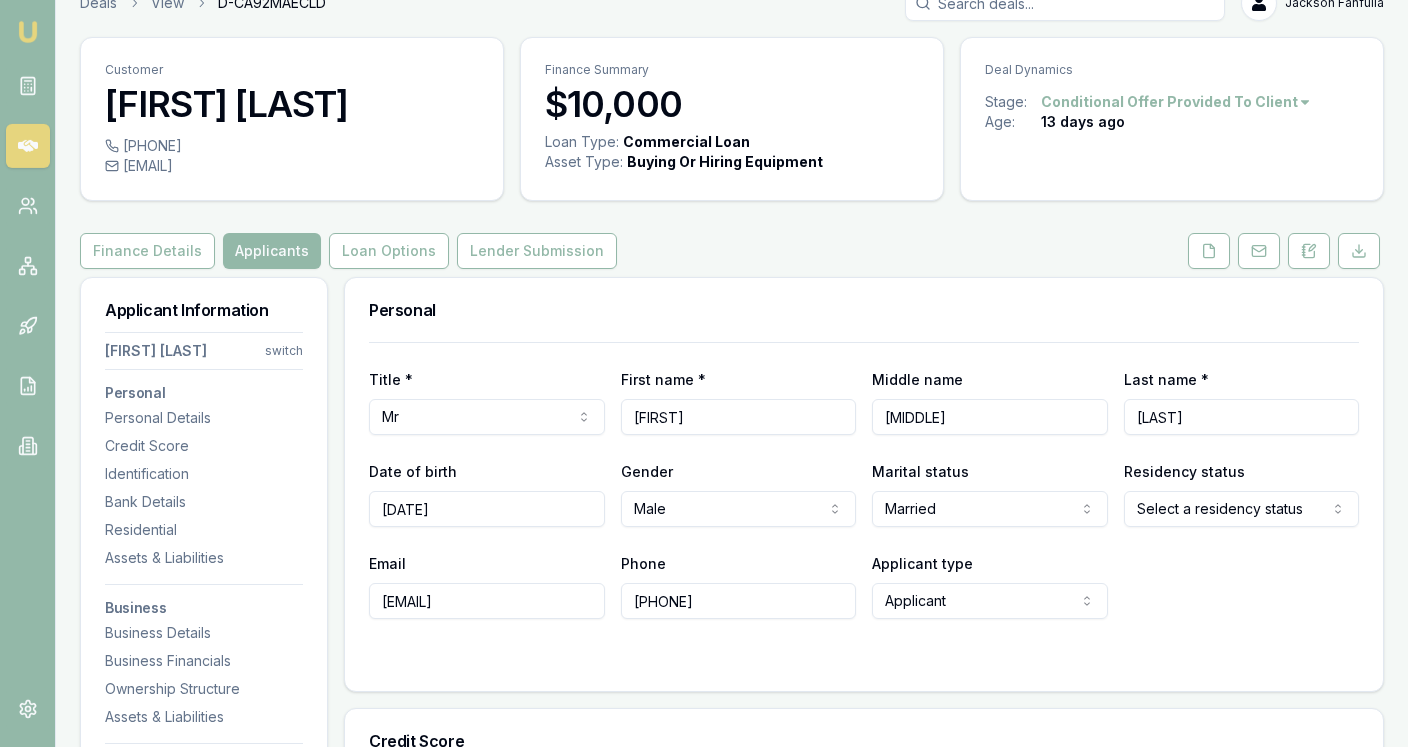 scroll, scrollTop: 32, scrollLeft: 0, axis: vertical 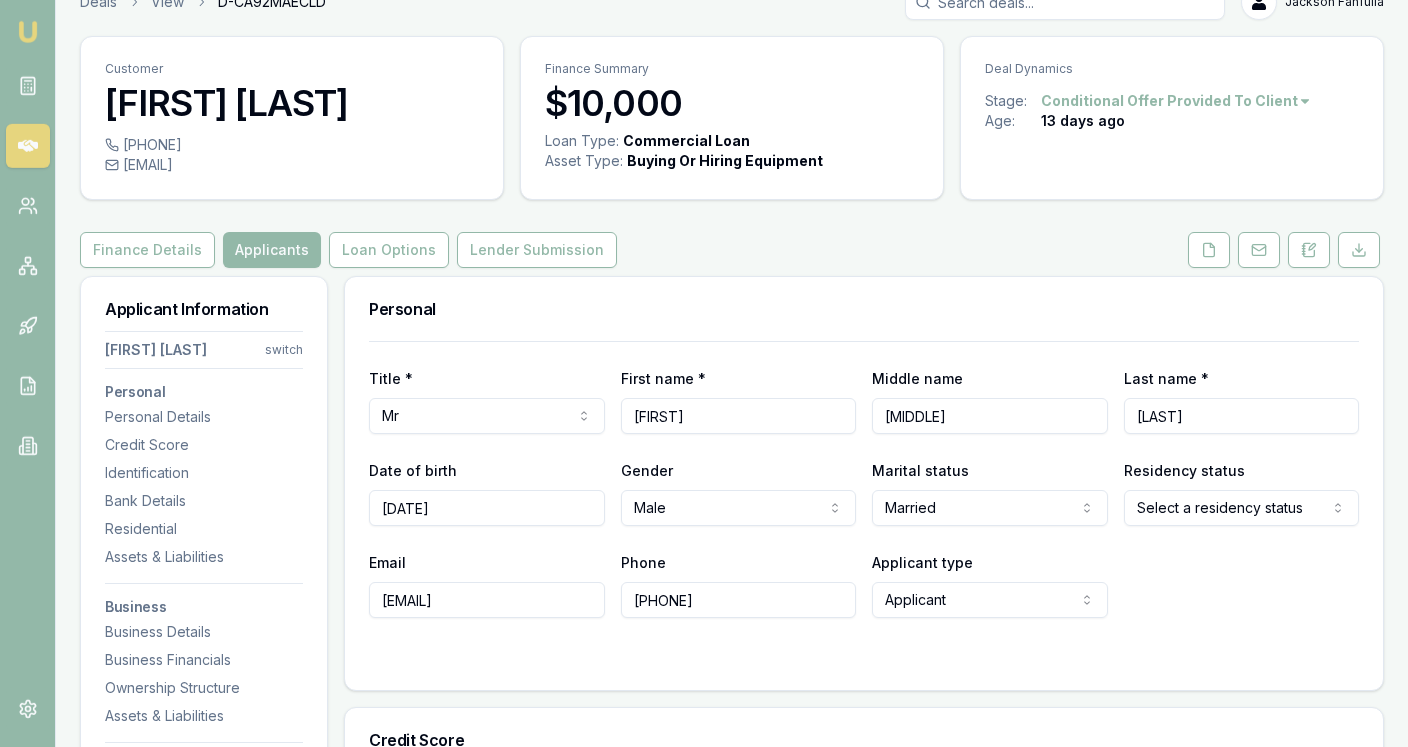 click on "Customer Todd Grosvenor 0402831618 thefactorytaree@hotmail.com Finance Summary $10,000 Loan Type: Commercial Loan Asset Type : Buying Or Hiring Equipment Deal Dynamics Stage: Conditional Offer Provided To Client Age: 13 days ago Finance Details Applicants Loan Options Lender Submission Applicant Information Todd Grosvenor switch Personal Personal Details Credit Score Identification Bank Details Residential Assets & Liabilities Business Business Details Business Financials Ownership Structure Assets & Liabilities Summary Income & Expenses Summary Assets & Liabilities Summary Personal Title * Mr Mr Mrs Miss Ms Dr Prof First name * Todd Middle name  Robert Last name * Grosvenor Date of birth 03/03/1991 Gender  Male Male Female Other Not disclosed Marital status  Married Single Married De facto Separated Divorced Widowed Residency status  Select a residency status Australian citizen Permanent resident Visa holder Email thefactorytaree@hotmail.com Phone 0402831618 Applicant type  Applicant Applicant Non applicant" at bounding box center (732, 2547) 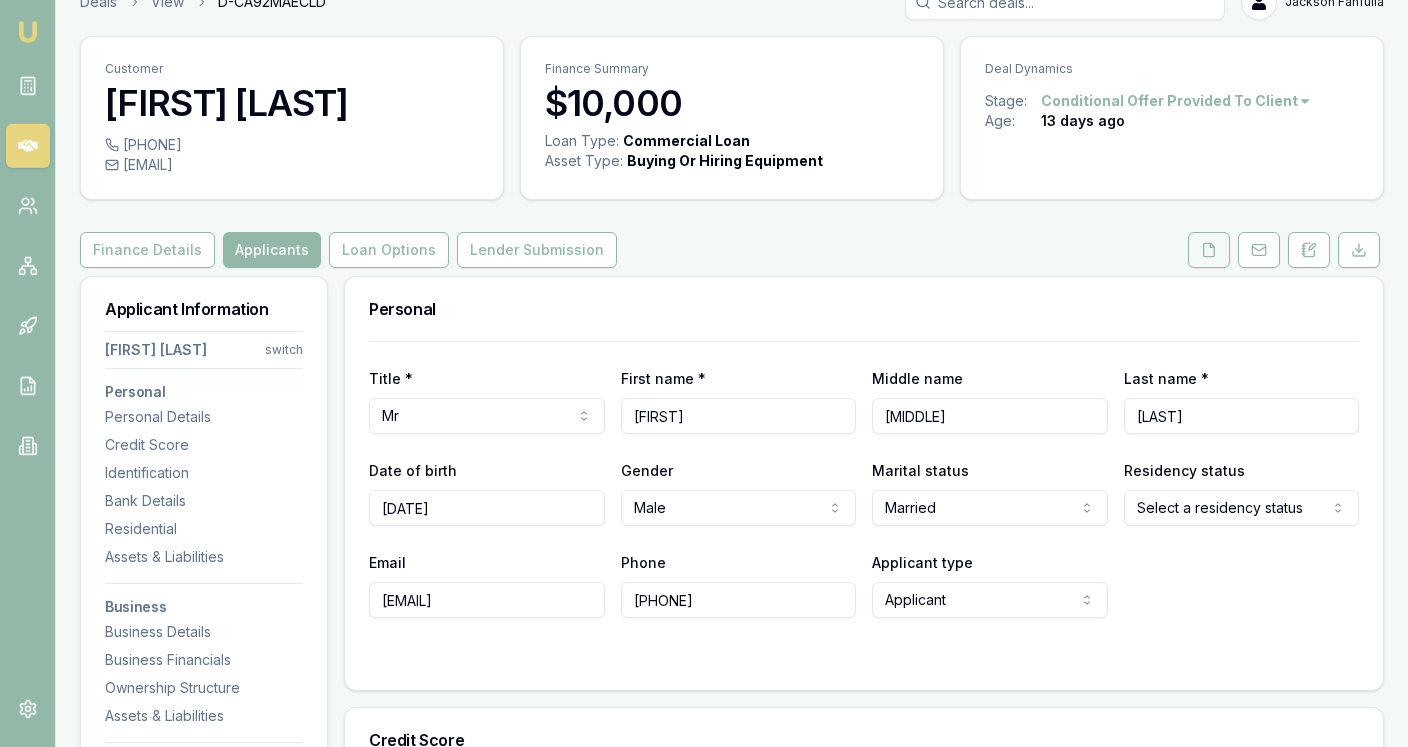 click at bounding box center [1209, 250] 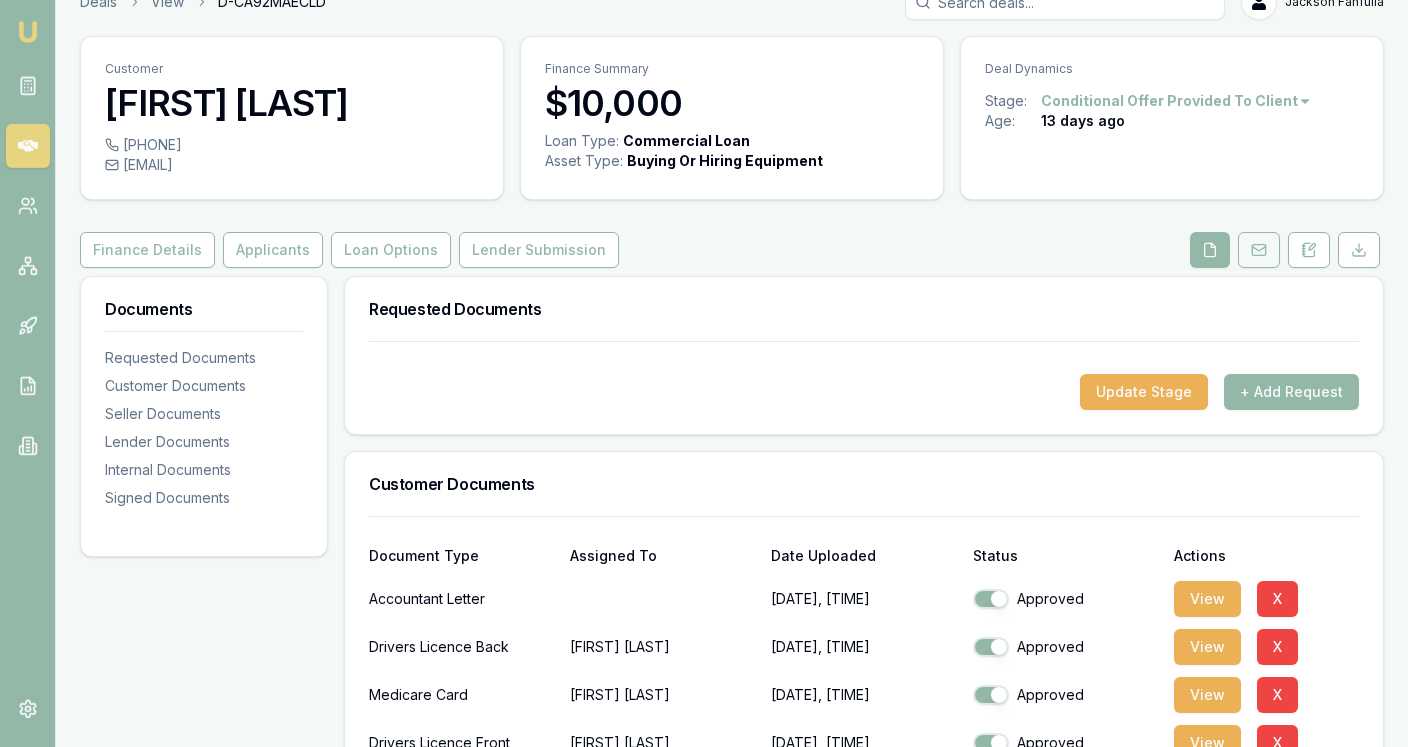 click at bounding box center [1259, 250] 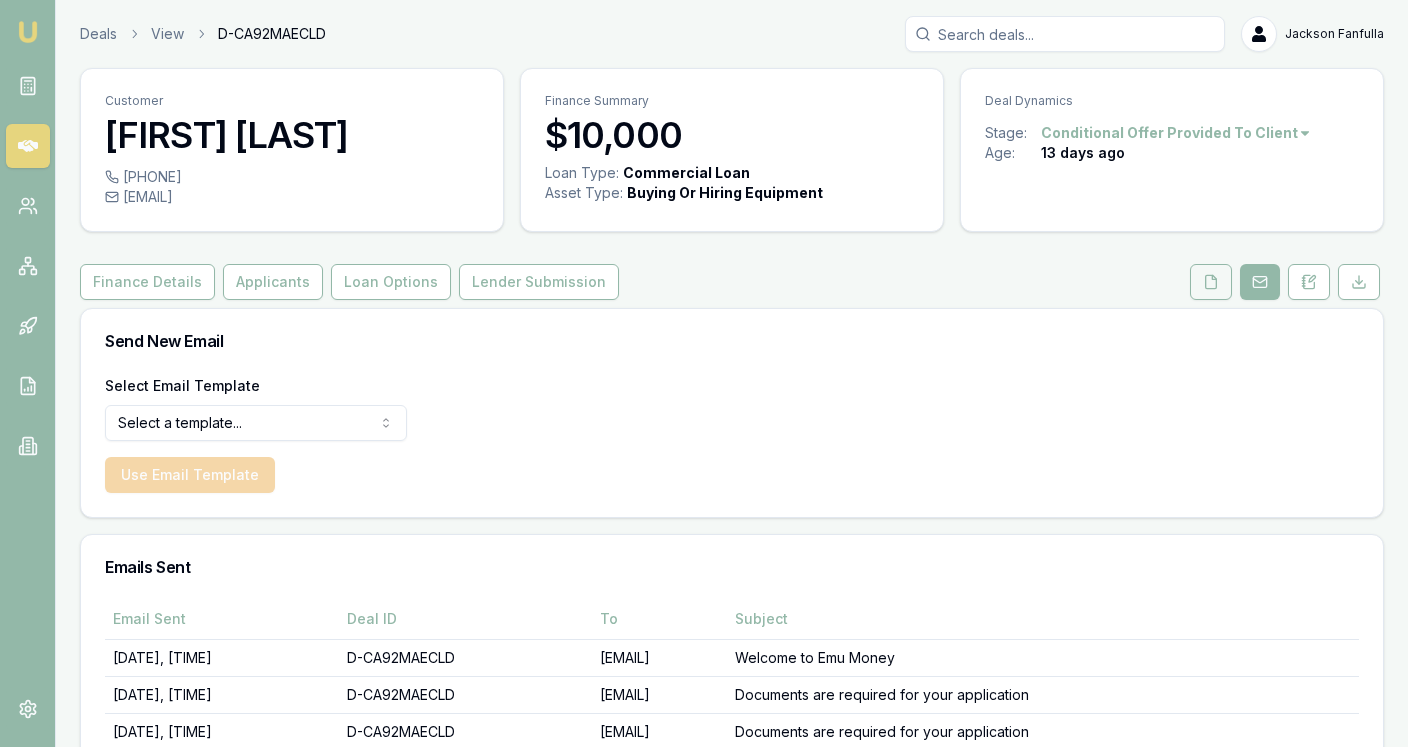 click at bounding box center [1211, 282] 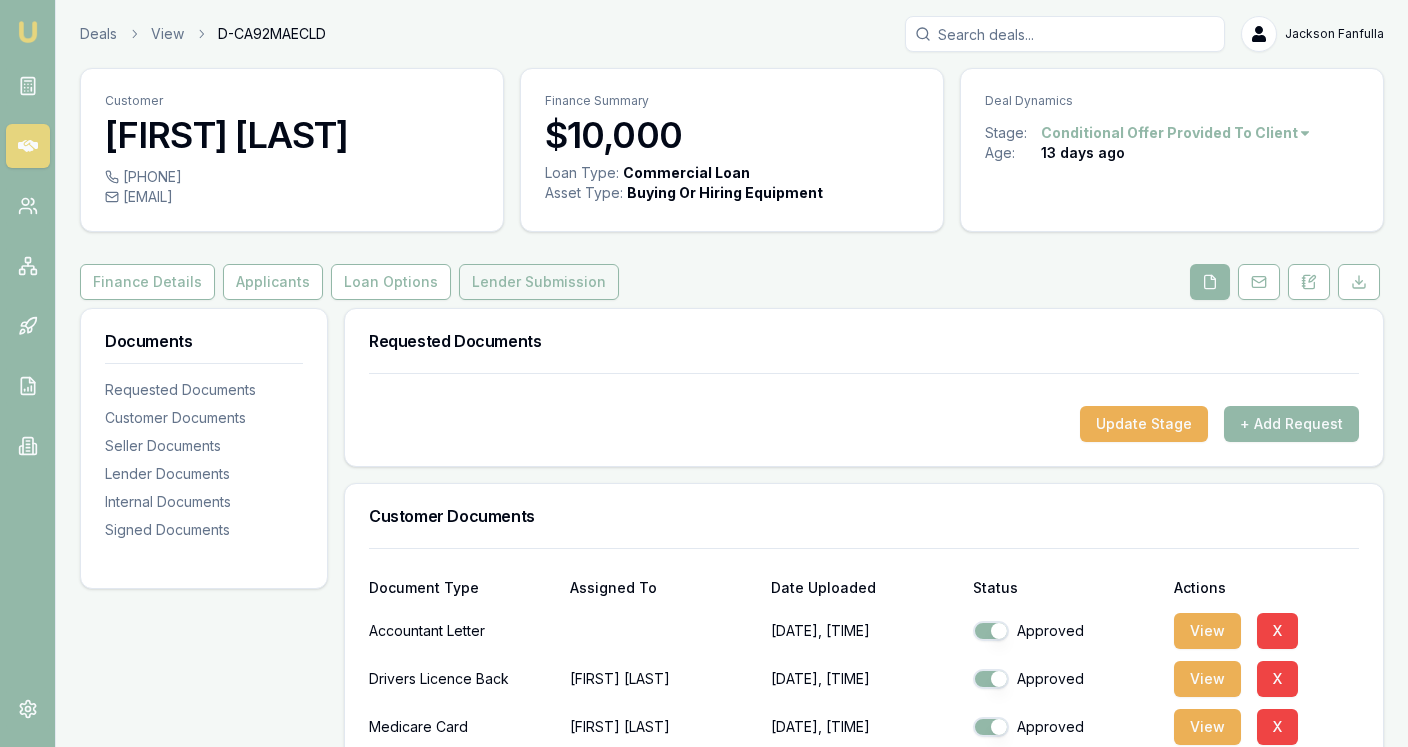 click on "Lender Submission" at bounding box center (539, 282) 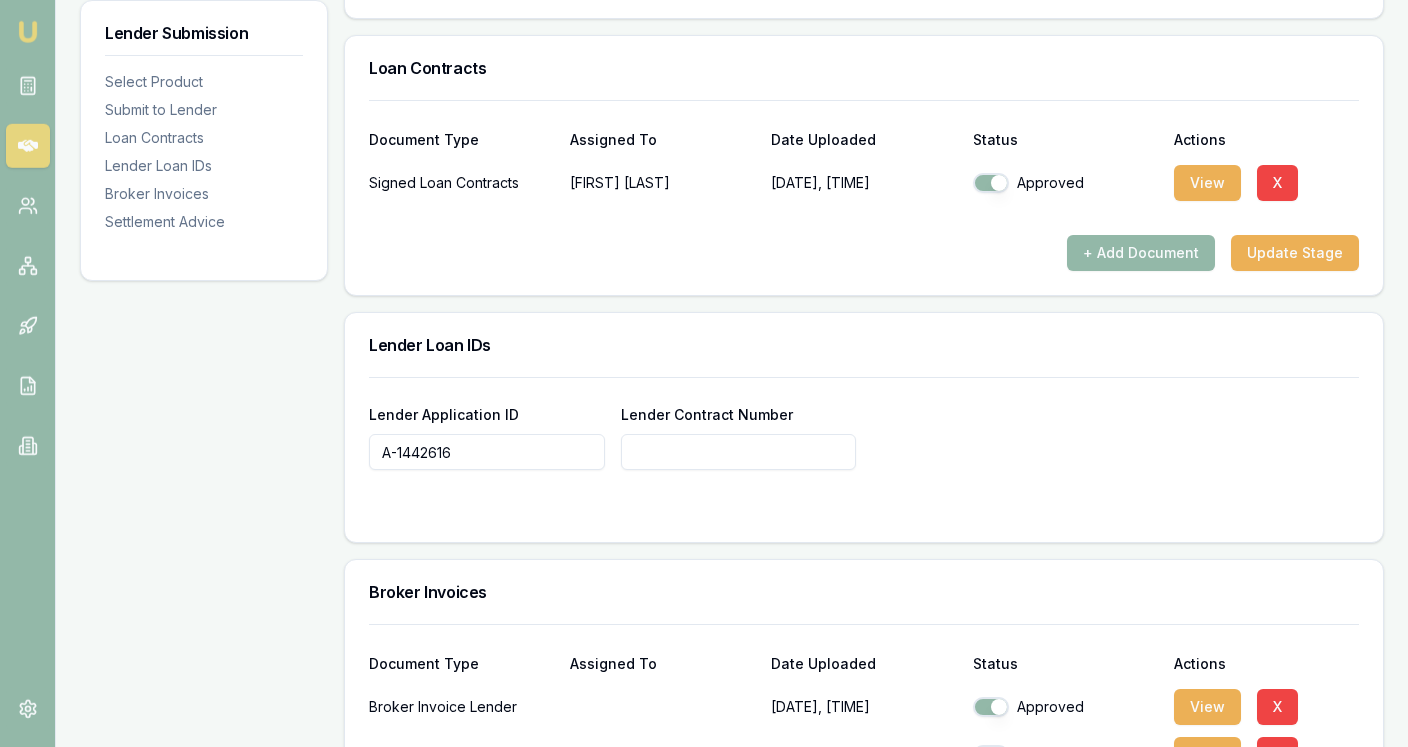 scroll, scrollTop: 1264, scrollLeft: 0, axis: vertical 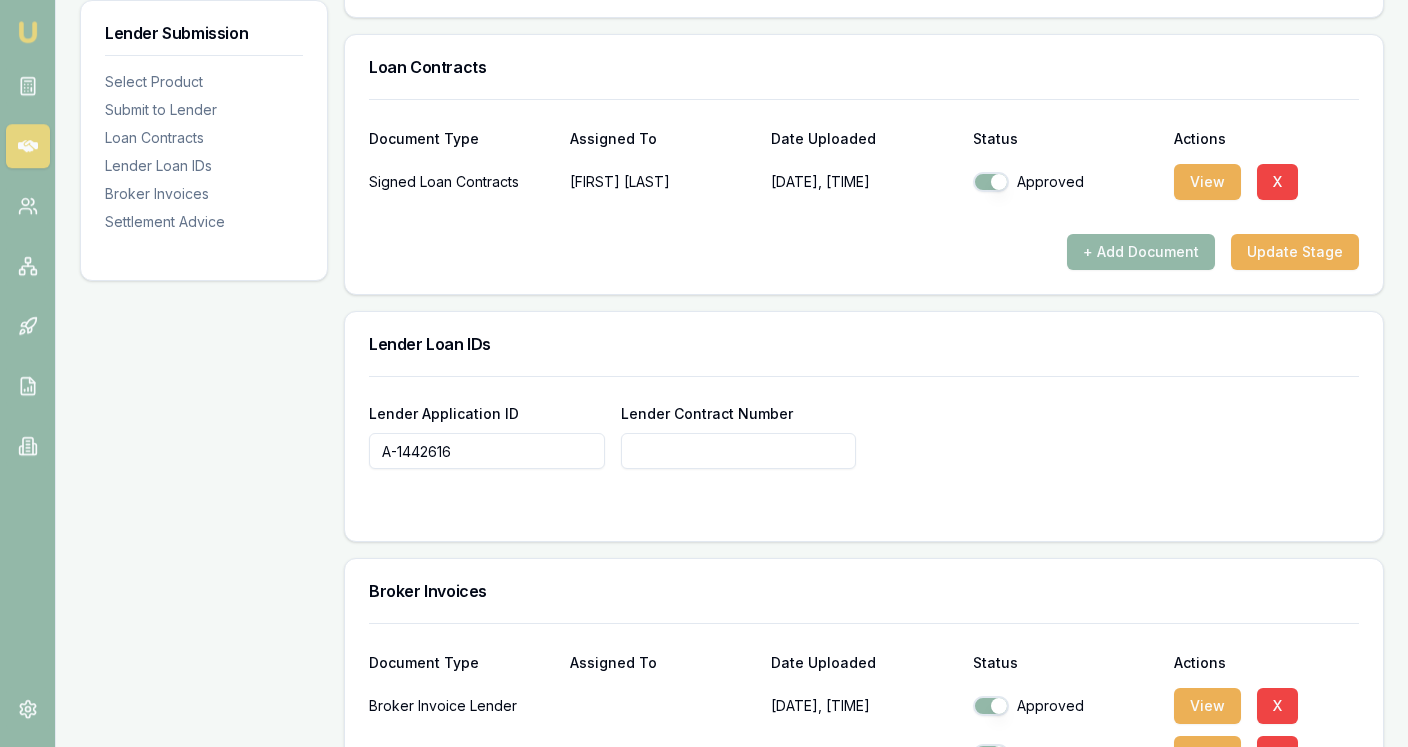click on "Lender Contract Number" at bounding box center [739, 451] 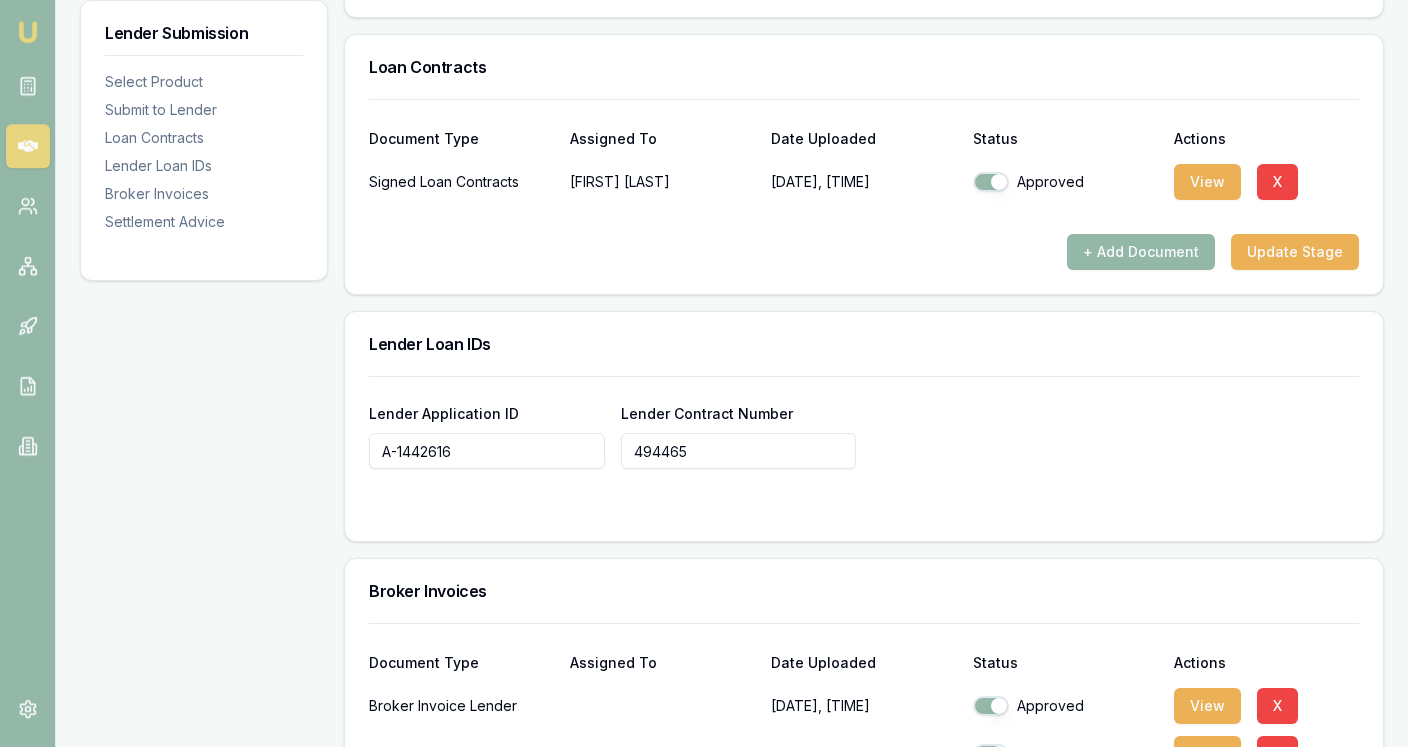 type on "494465" 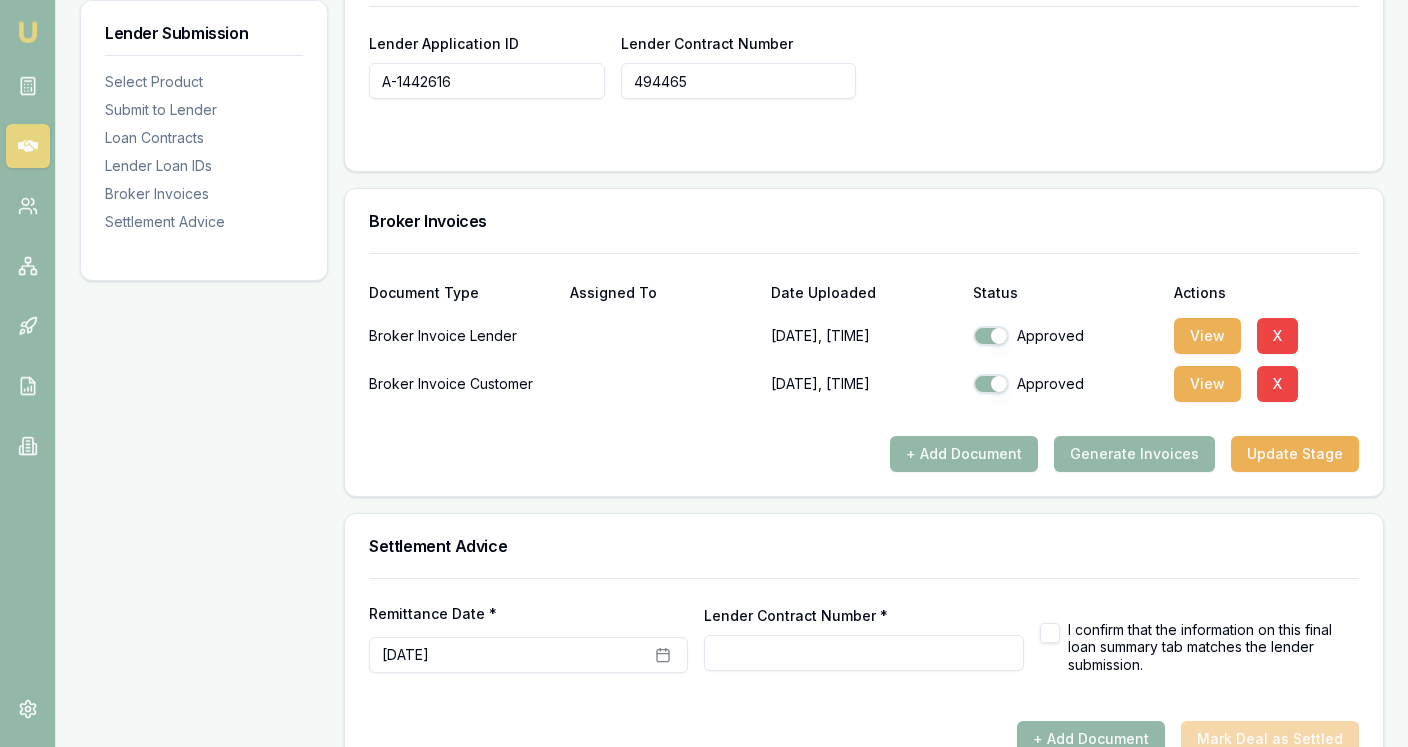 scroll, scrollTop: 1639, scrollLeft: 0, axis: vertical 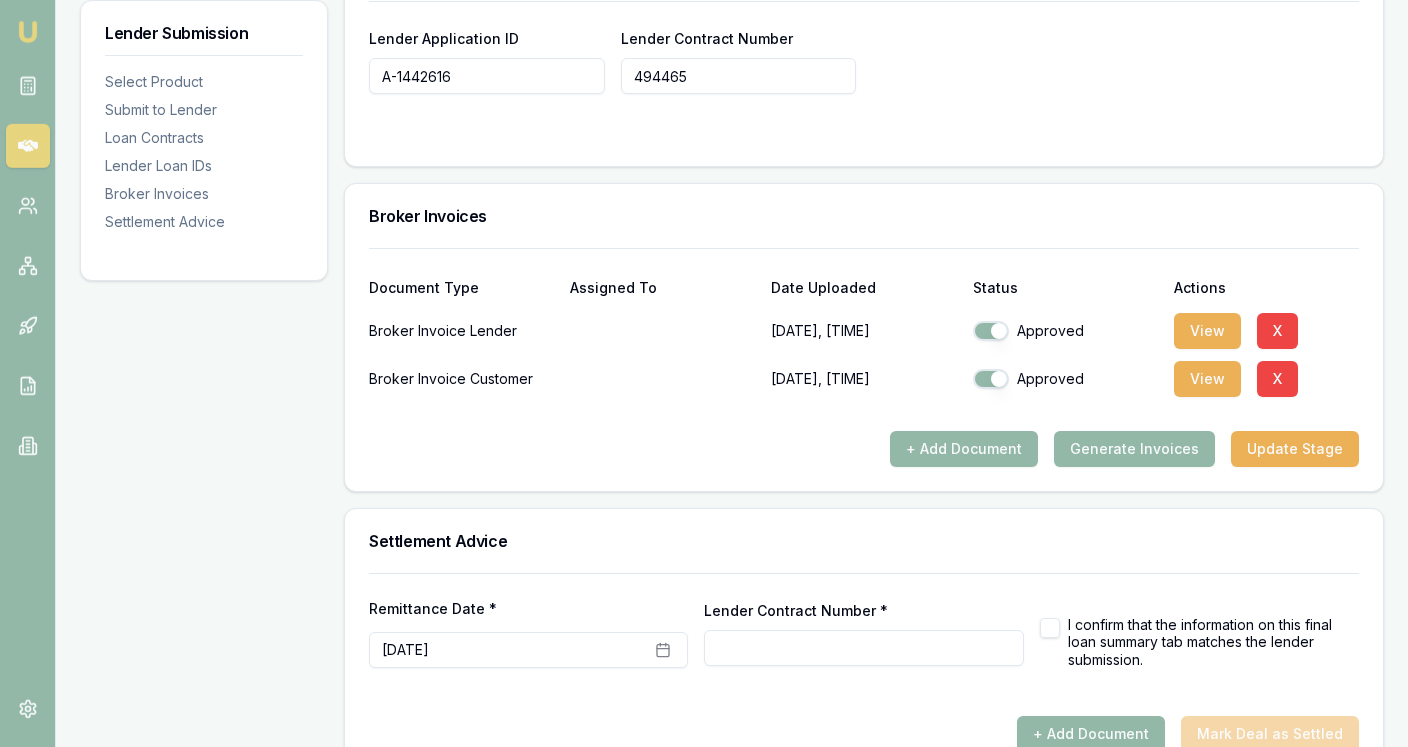 click on "Lender Contract Number *" at bounding box center (863, 648) 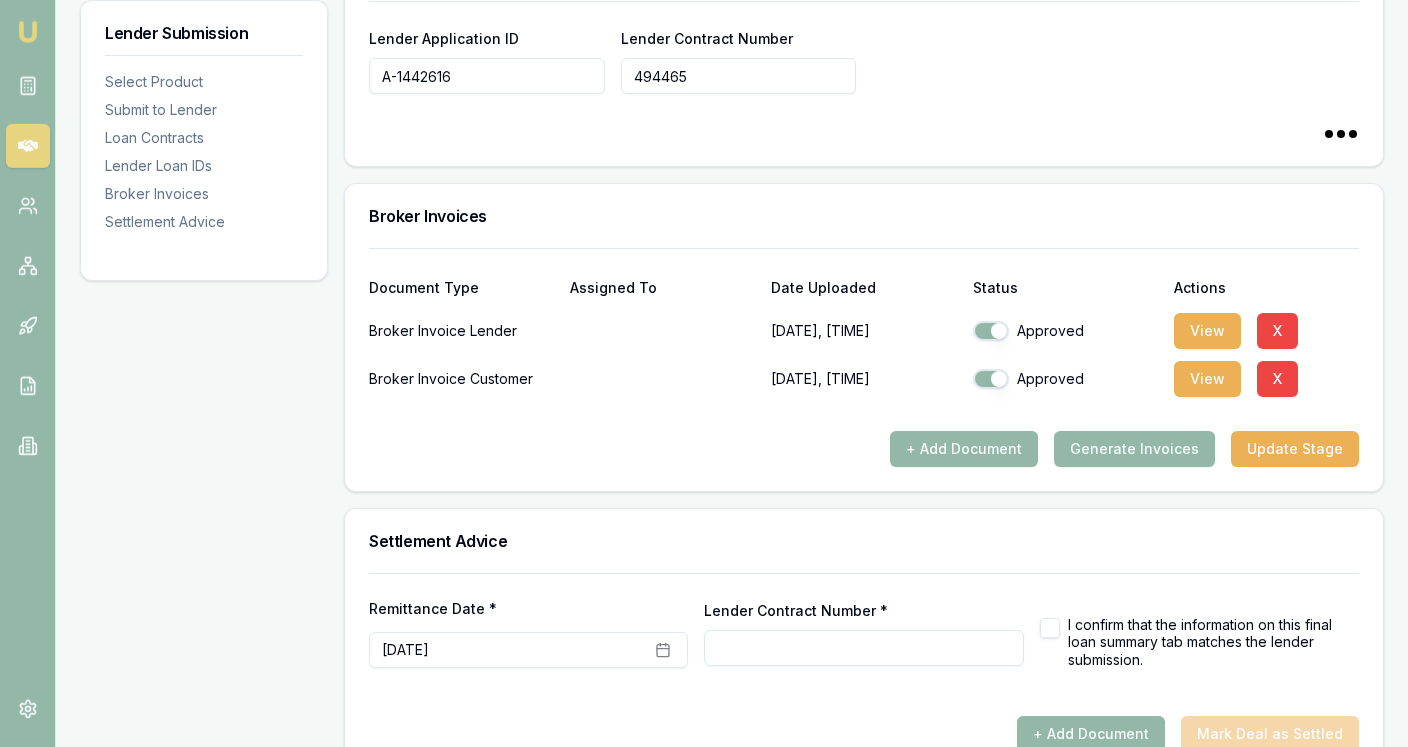 paste on "494465" 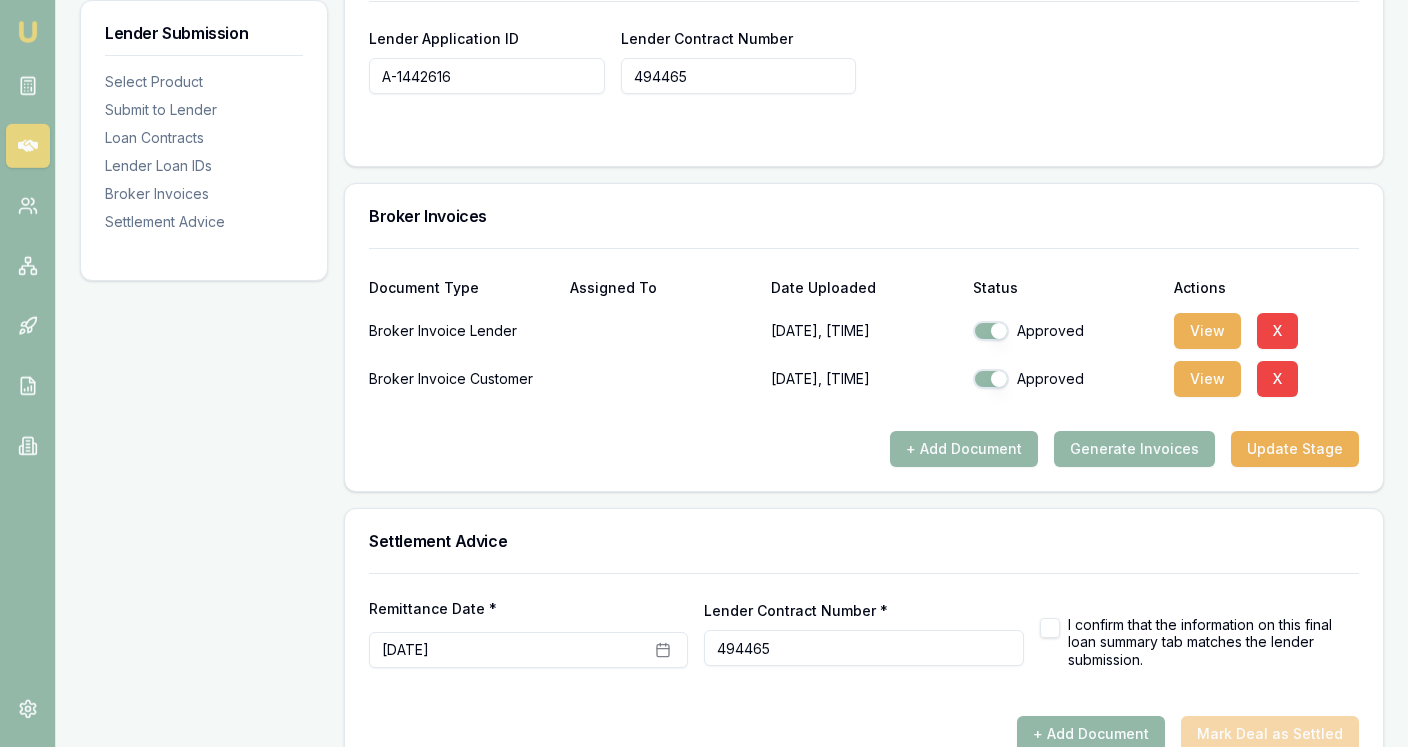 type on "494465" 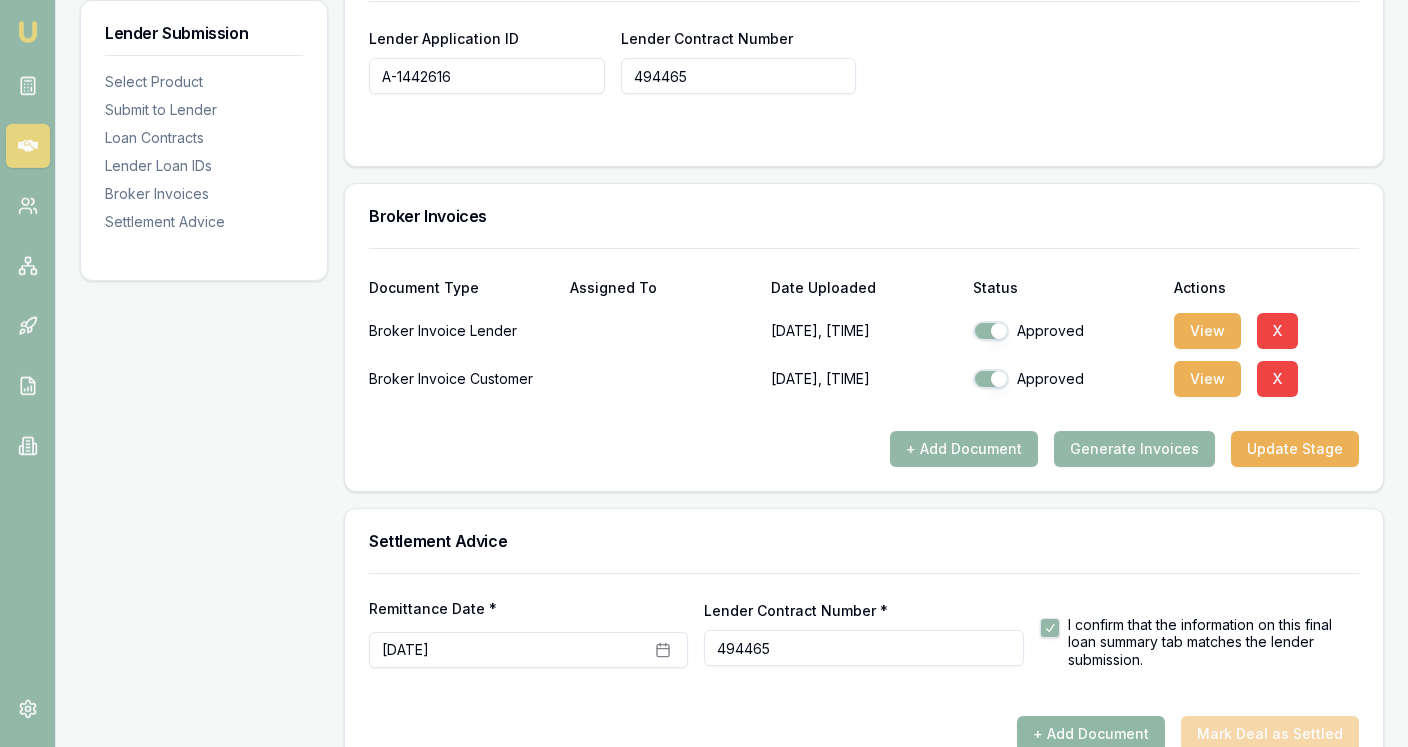 click on "+ Add Document" at bounding box center [1091, 734] 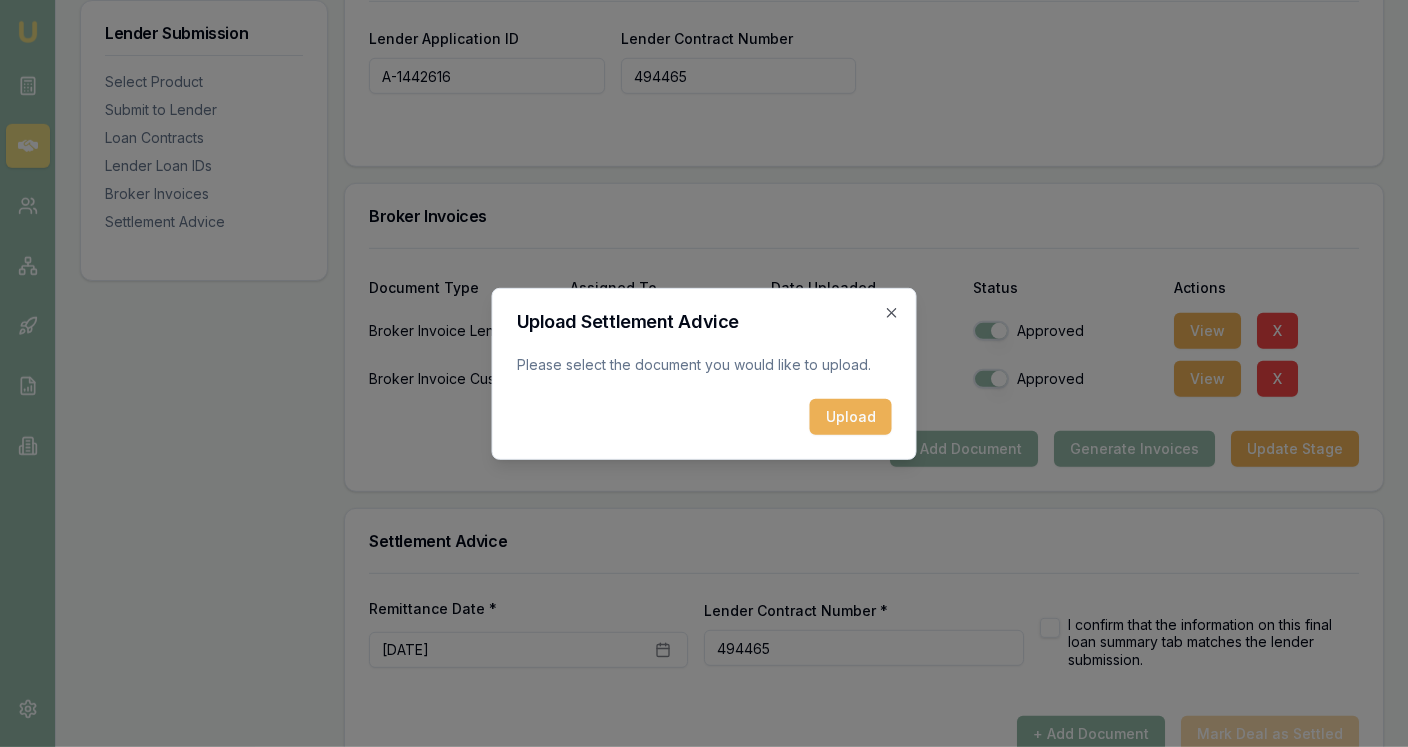 checkbox on "false" 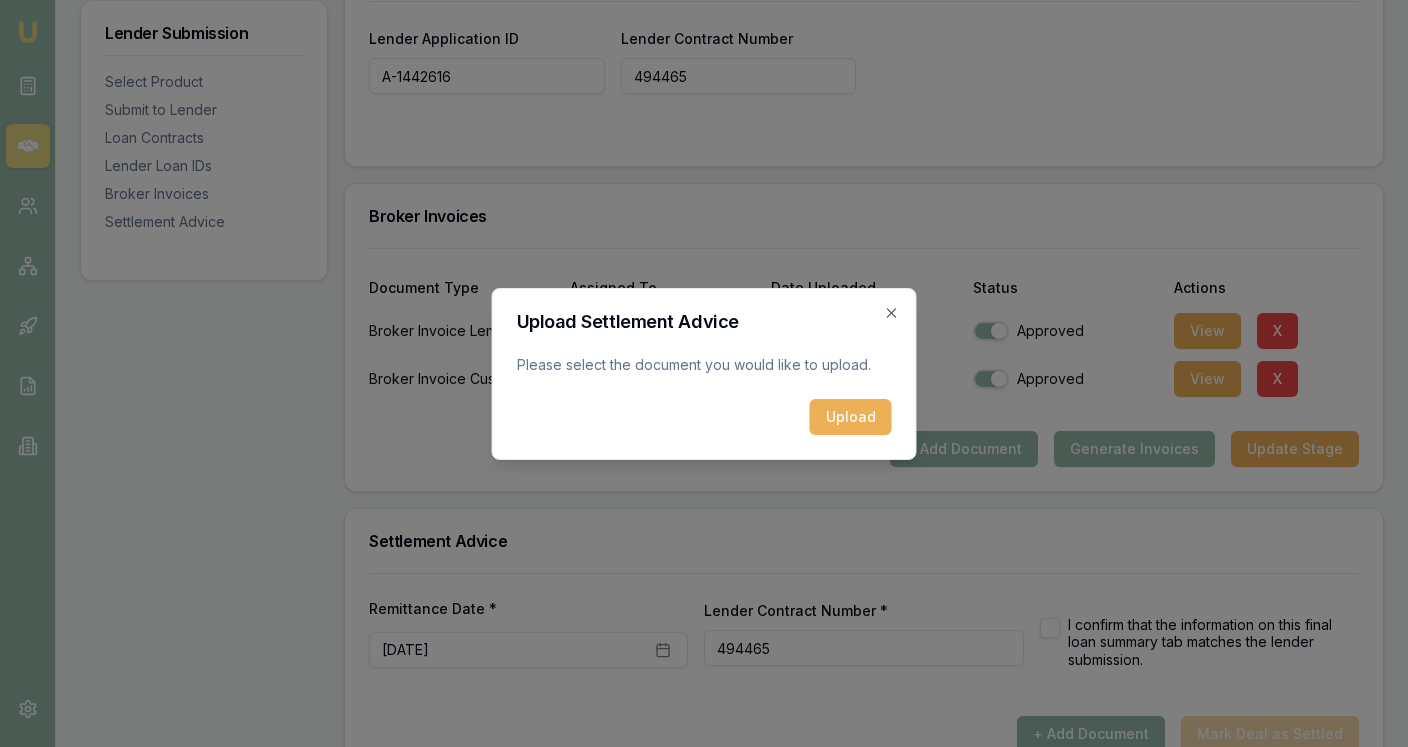 click on "Upload Settlement Advice Please select the document you would like to upload. Upload Close" at bounding box center [704, 374] 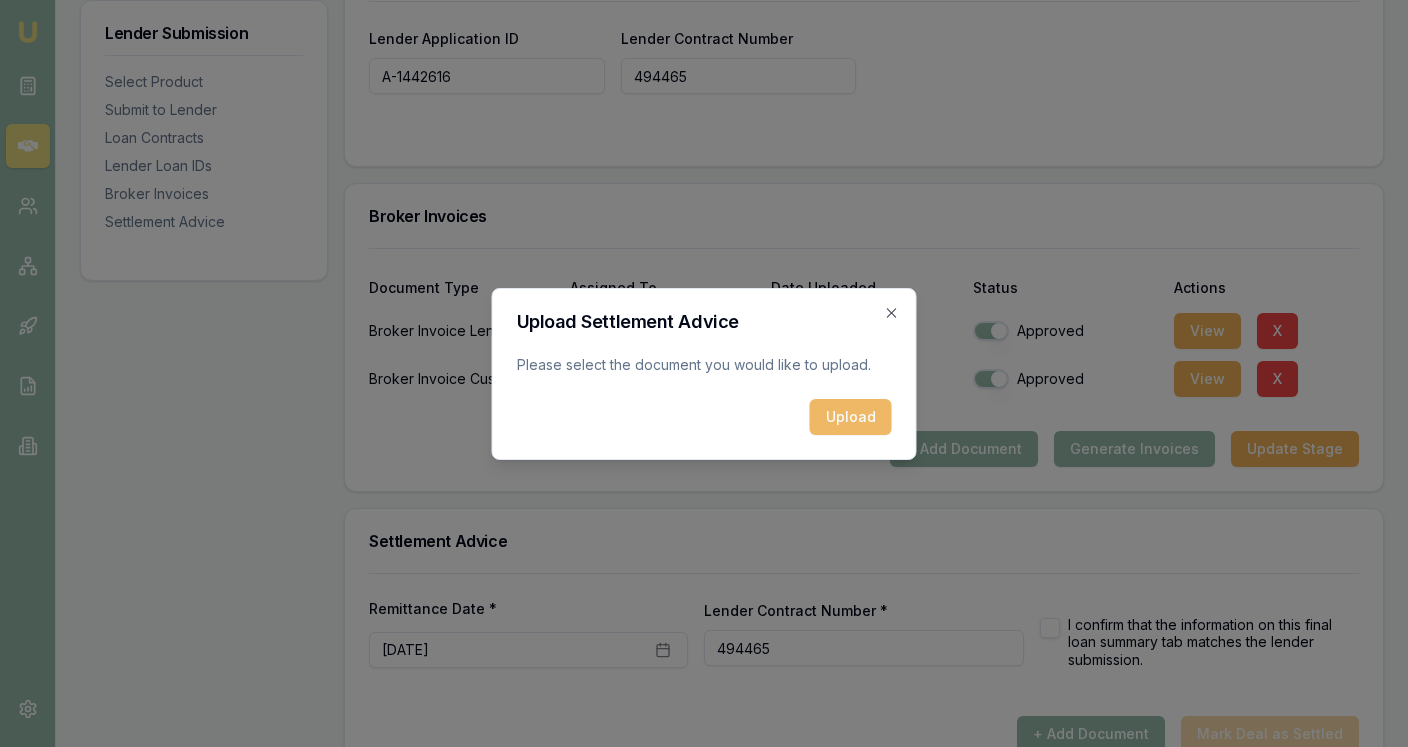 click on "Upload" at bounding box center [851, 417] 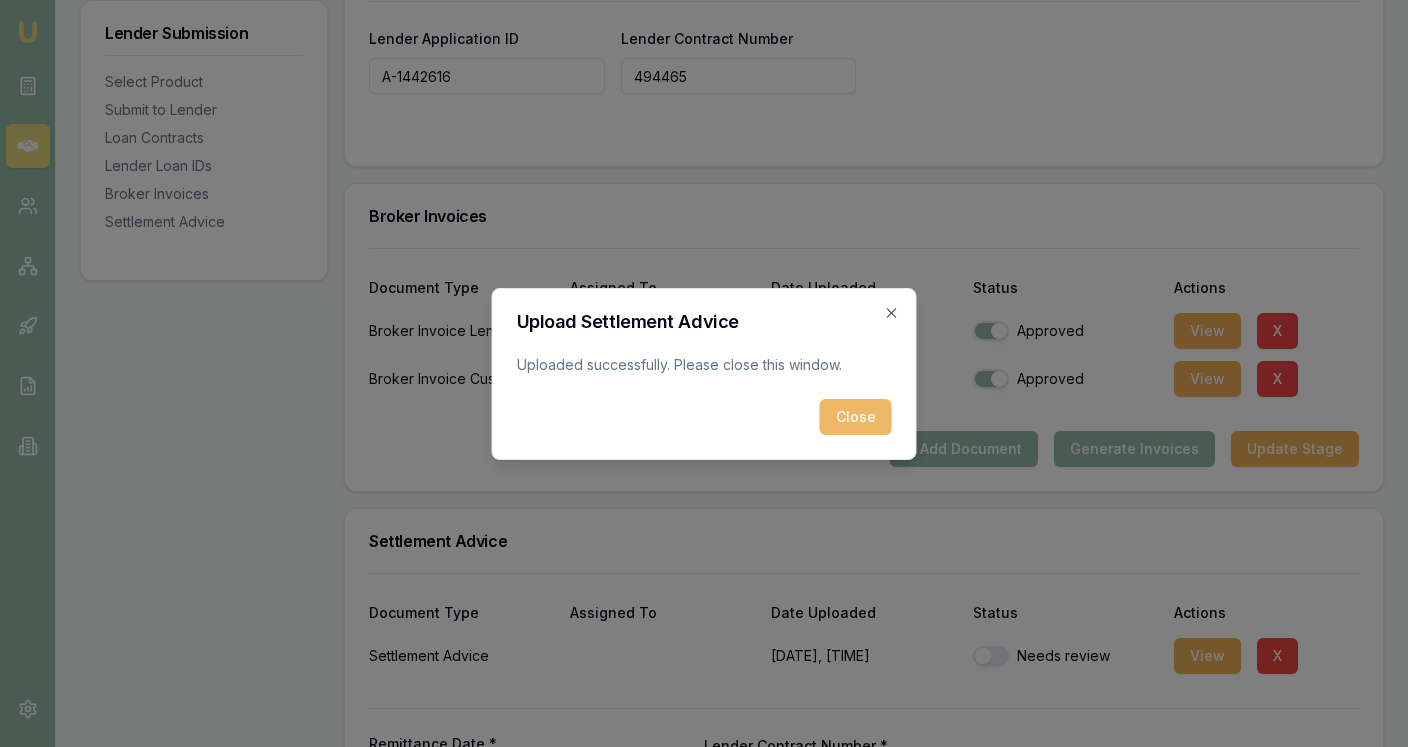 click on "Close" at bounding box center (856, 417) 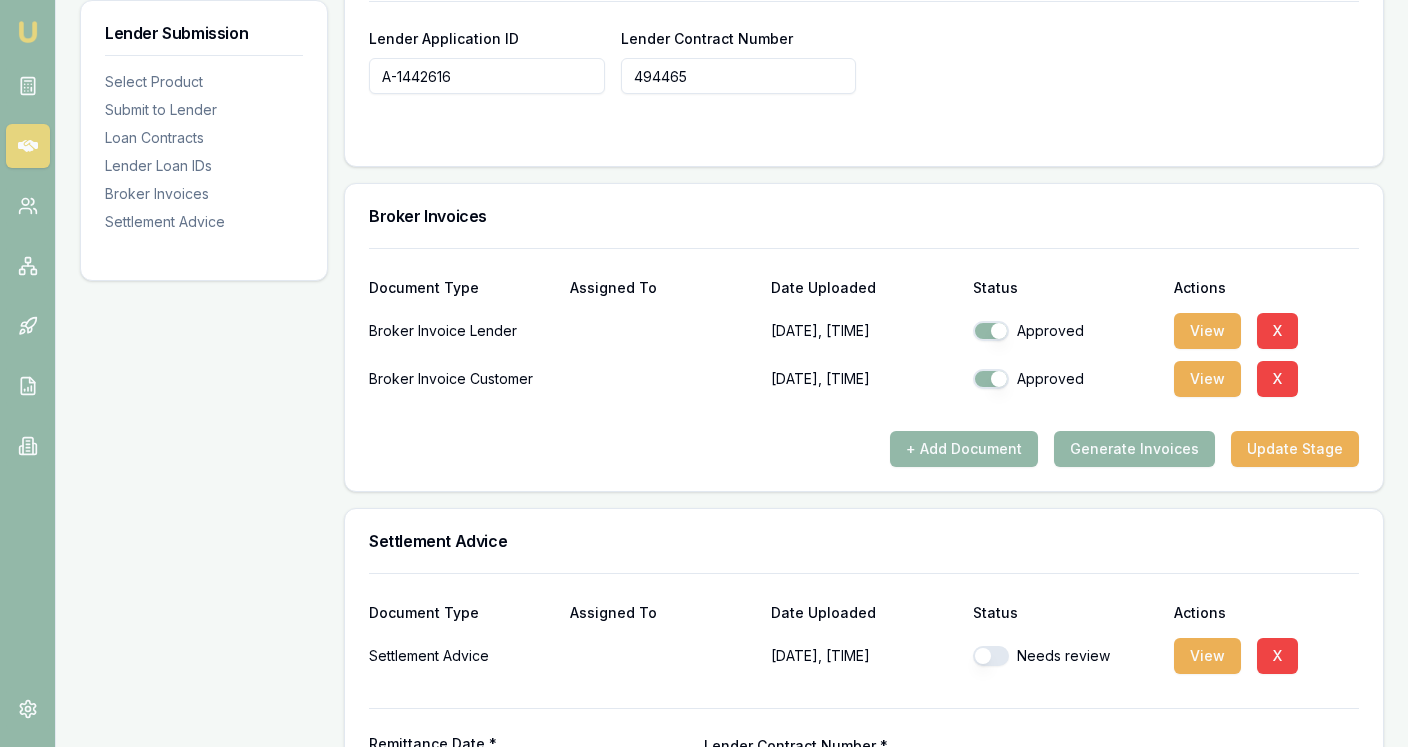 click on "Settlement Advice   06/08/2025, 02:27 pm Needs review View X" at bounding box center [864, 652] 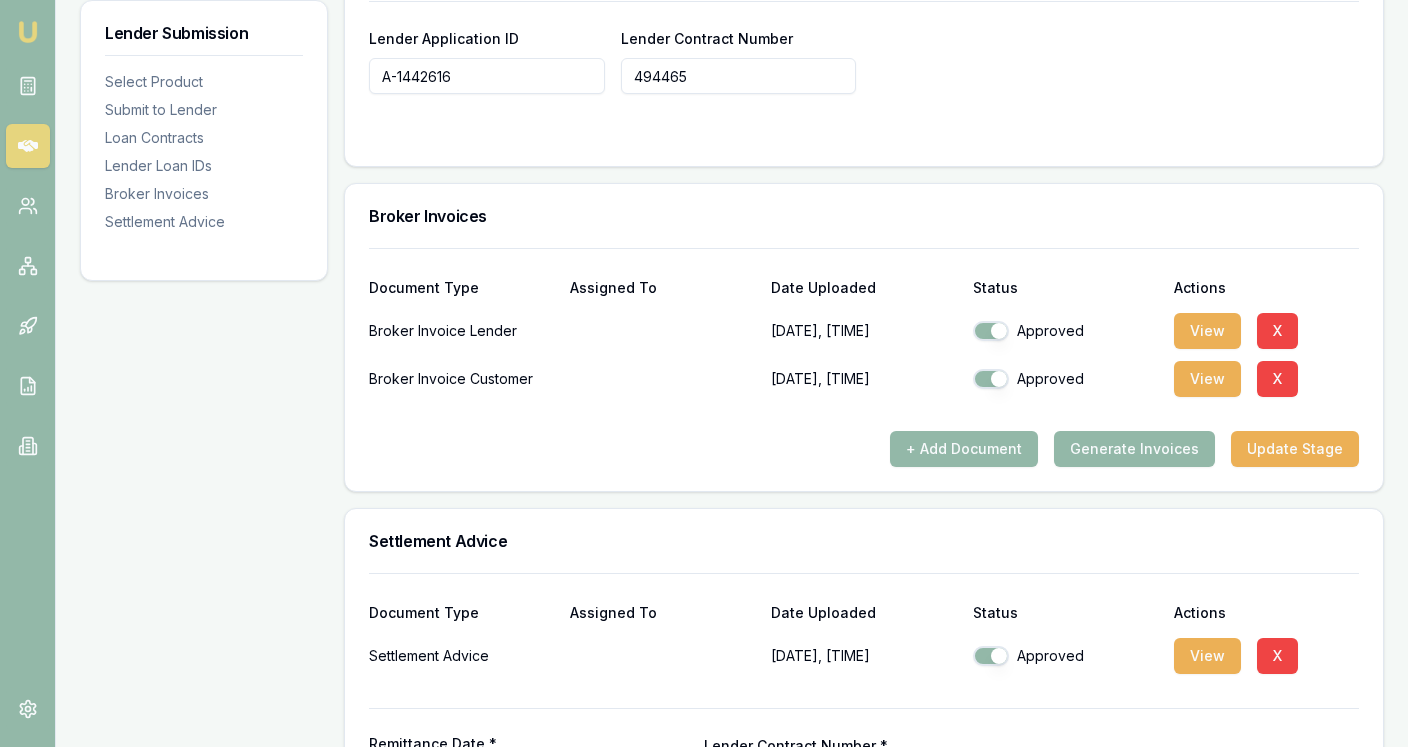 scroll, scrollTop: 1810, scrollLeft: 0, axis: vertical 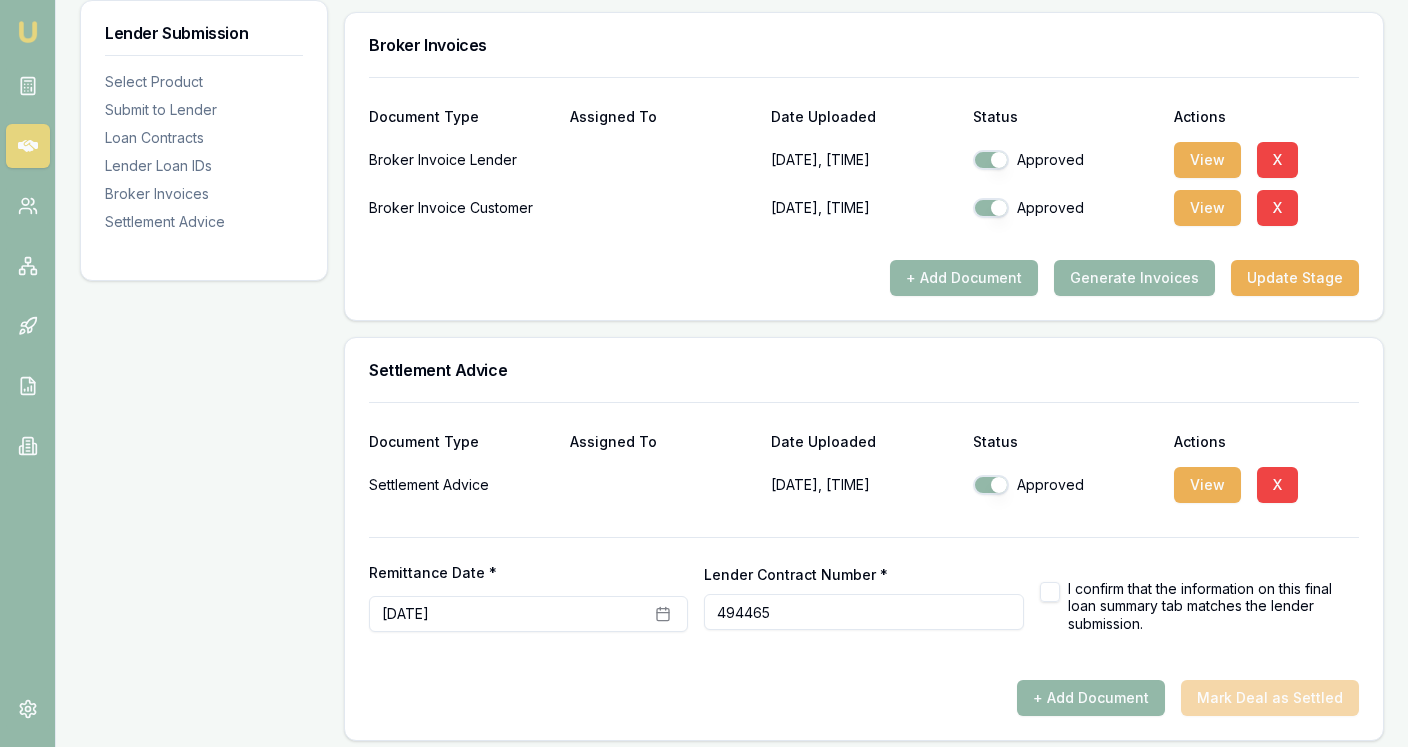 click on "I confirm that the information on this final loan summary tab matches the lender submission." at bounding box center [1199, 606] 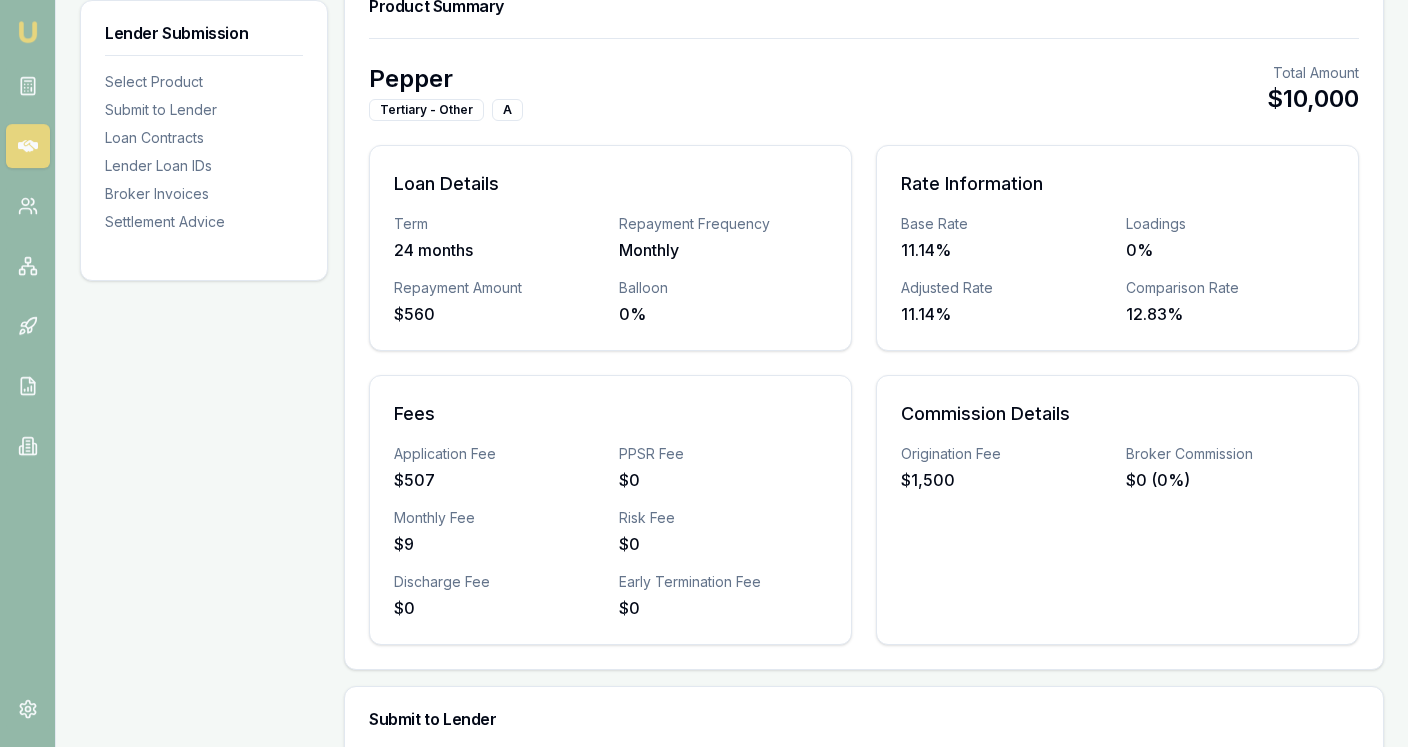 scroll, scrollTop: 0, scrollLeft: 0, axis: both 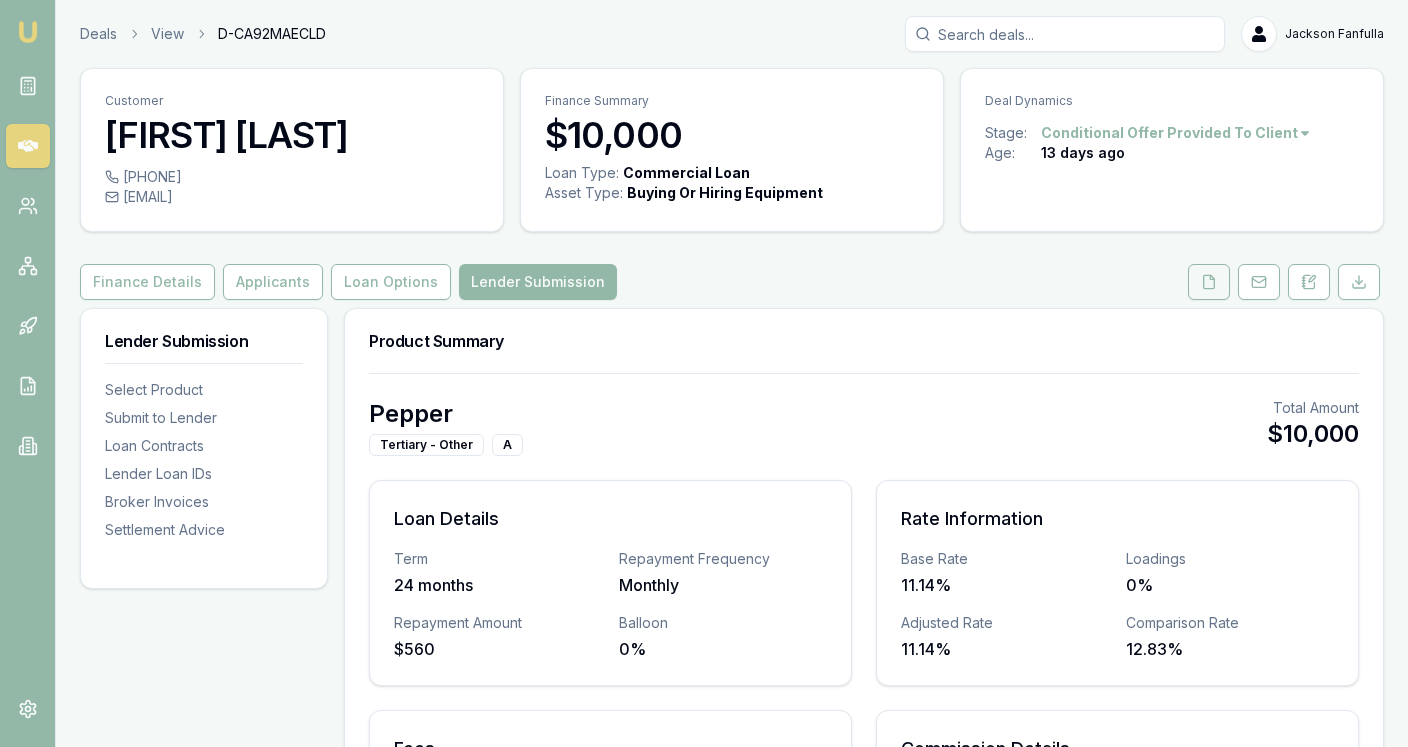 click at bounding box center (1209, 282) 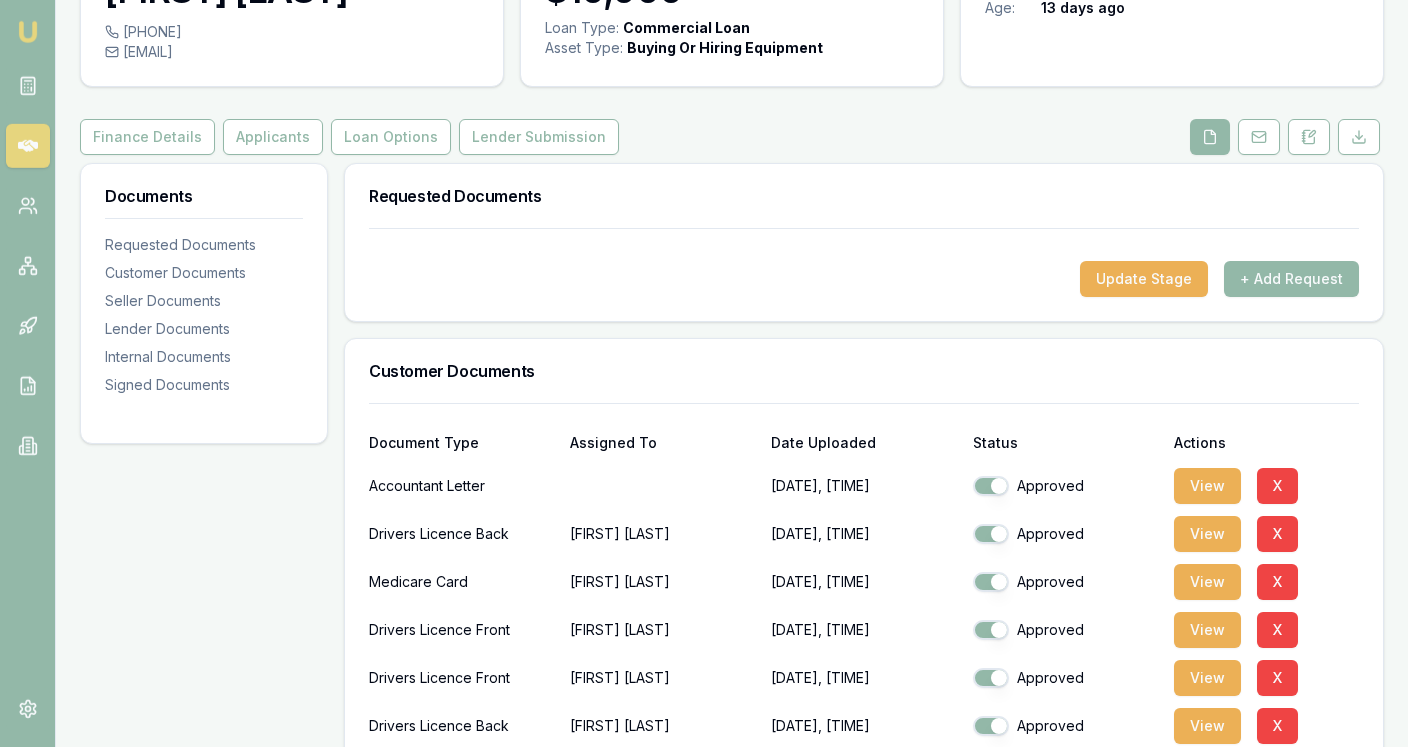 scroll, scrollTop: 0, scrollLeft: 0, axis: both 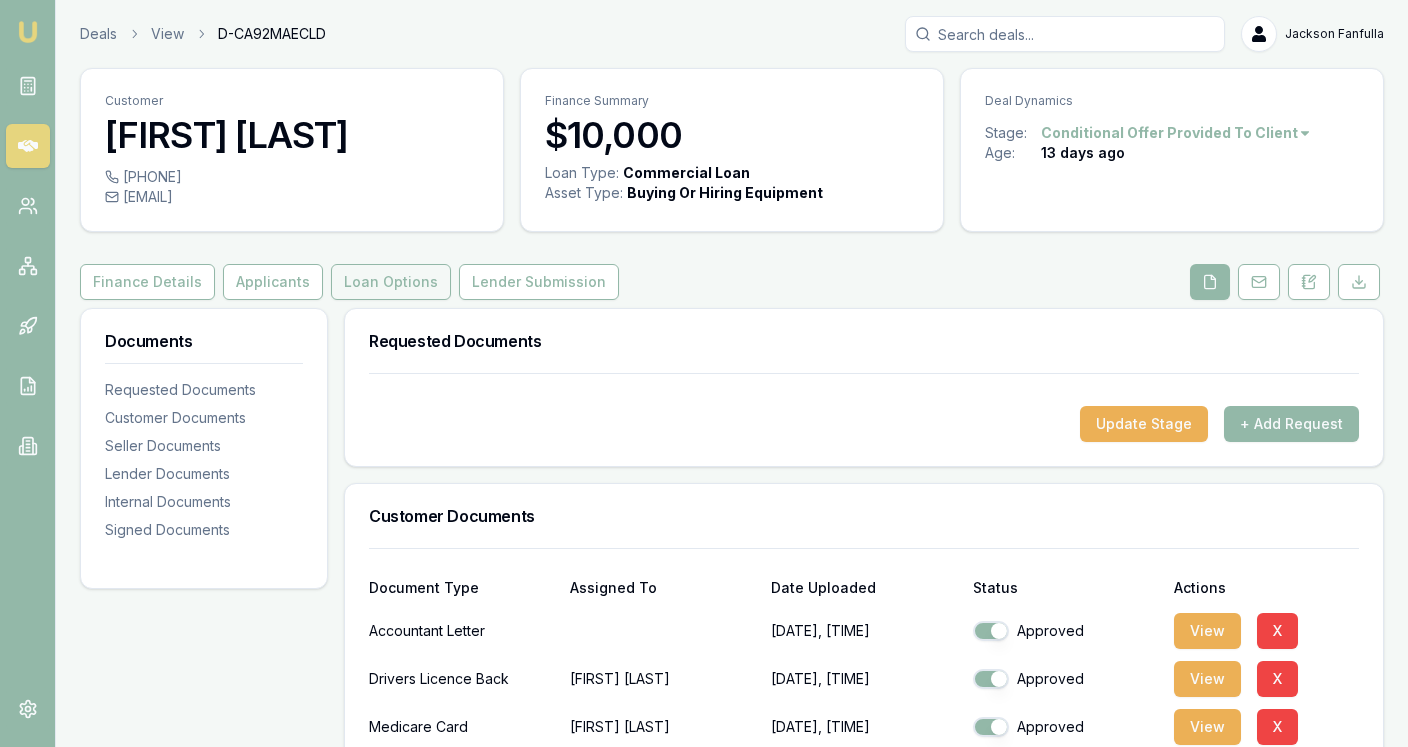 click on "Loan Options" at bounding box center (391, 282) 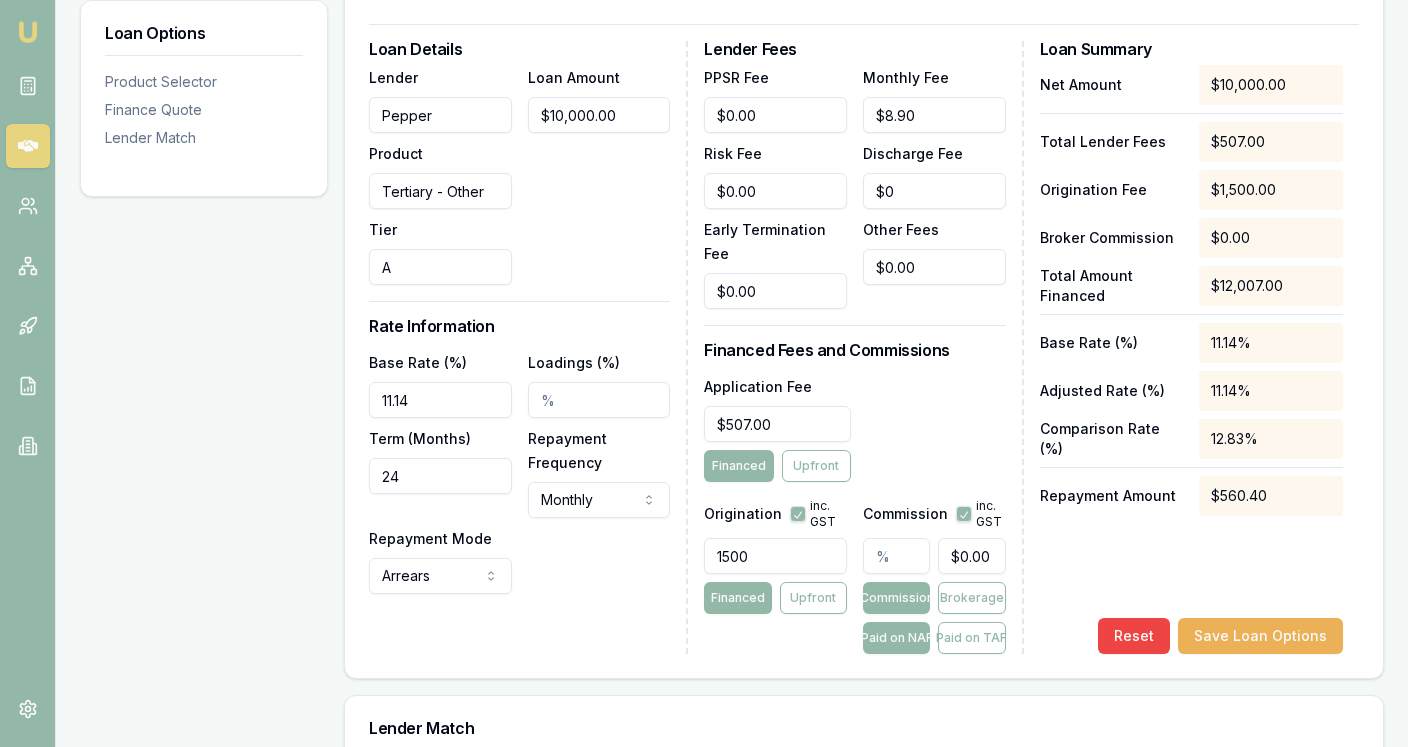 scroll, scrollTop: 541, scrollLeft: 0, axis: vertical 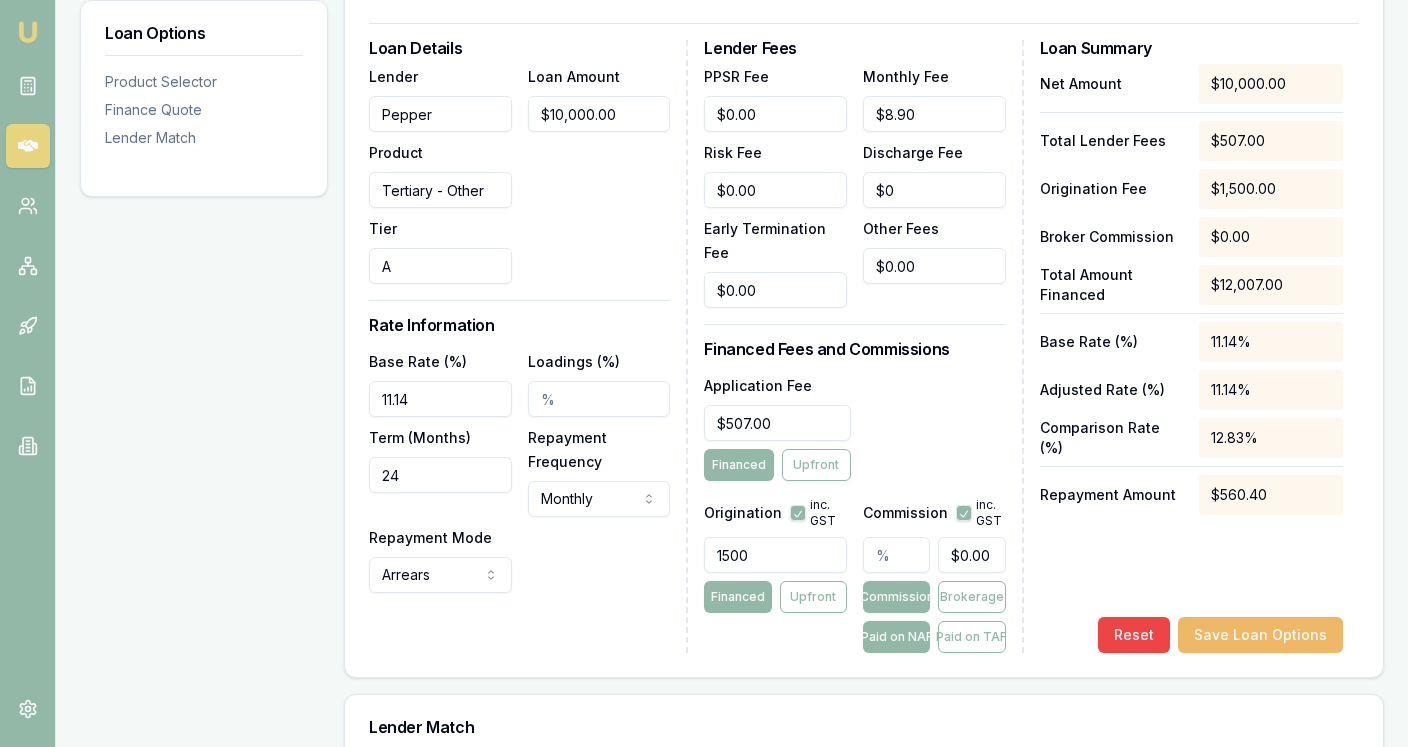 click on "Save Loan Options" at bounding box center [1260, 635] 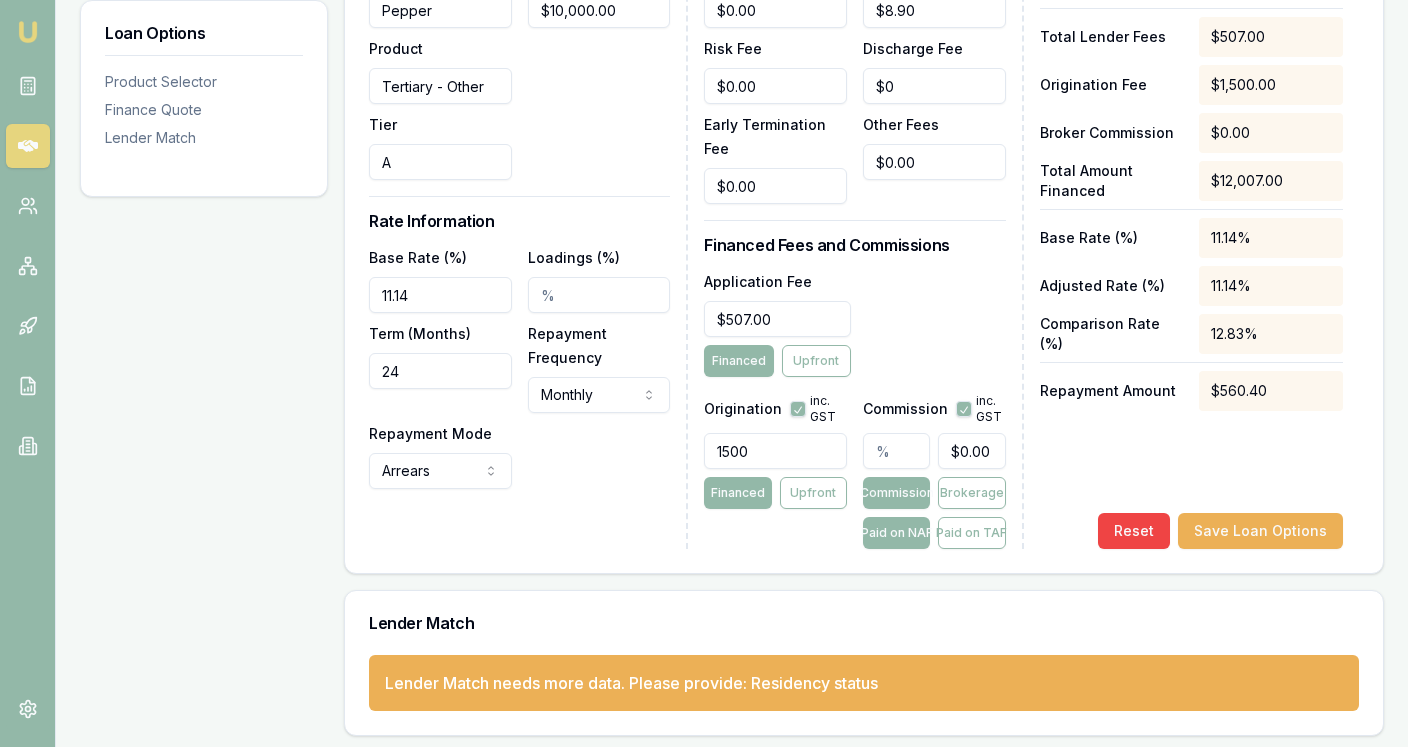 scroll, scrollTop: 0, scrollLeft: 0, axis: both 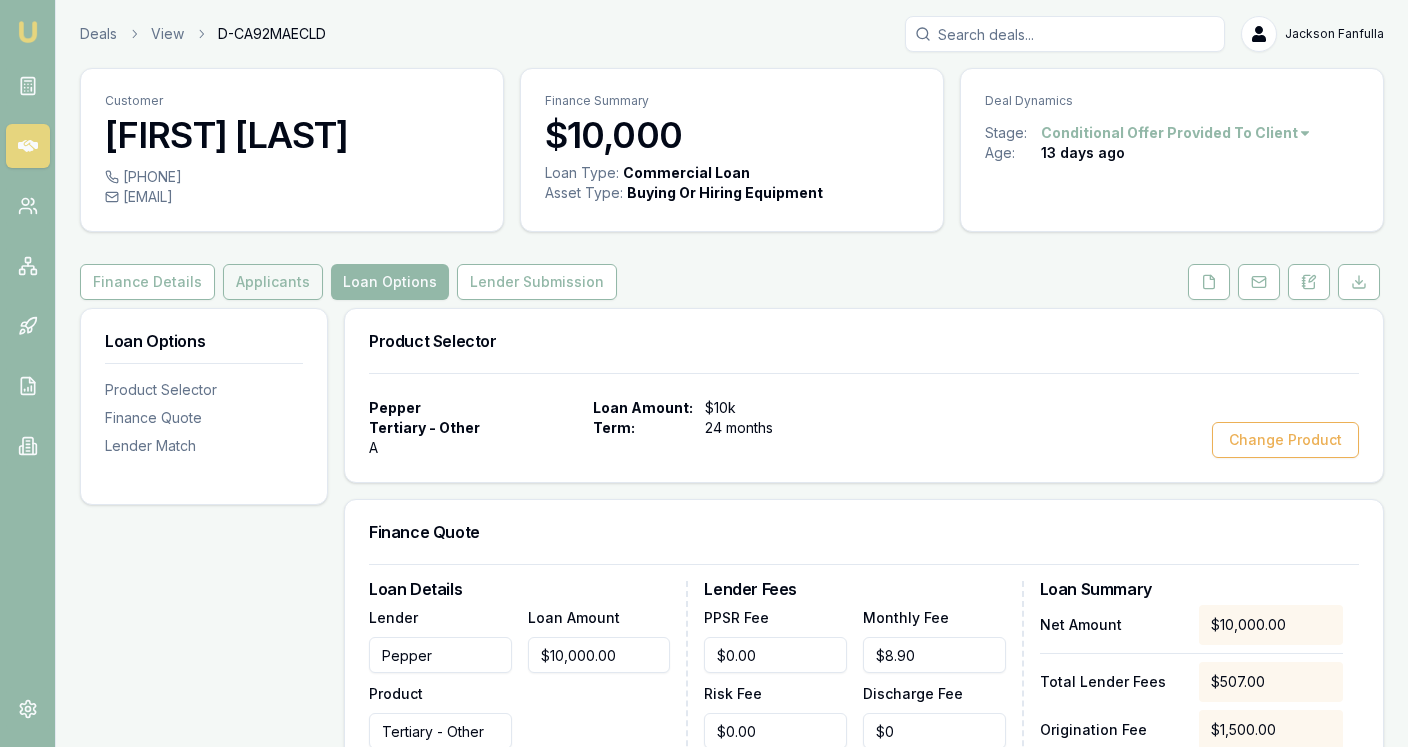 click on "Applicants" at bounding box center [273, 282] 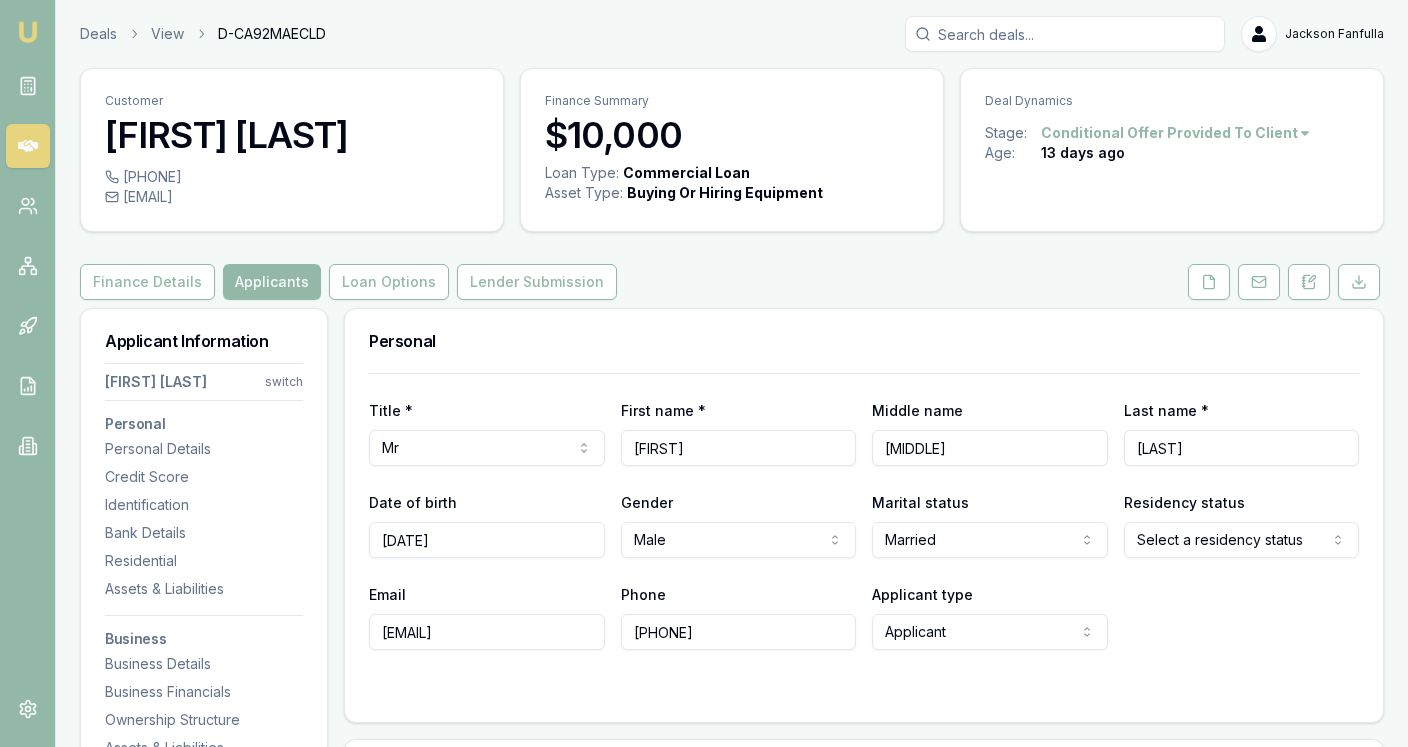 scroll, scrollTop: 52, scrollLeft: 0, axis: vertical 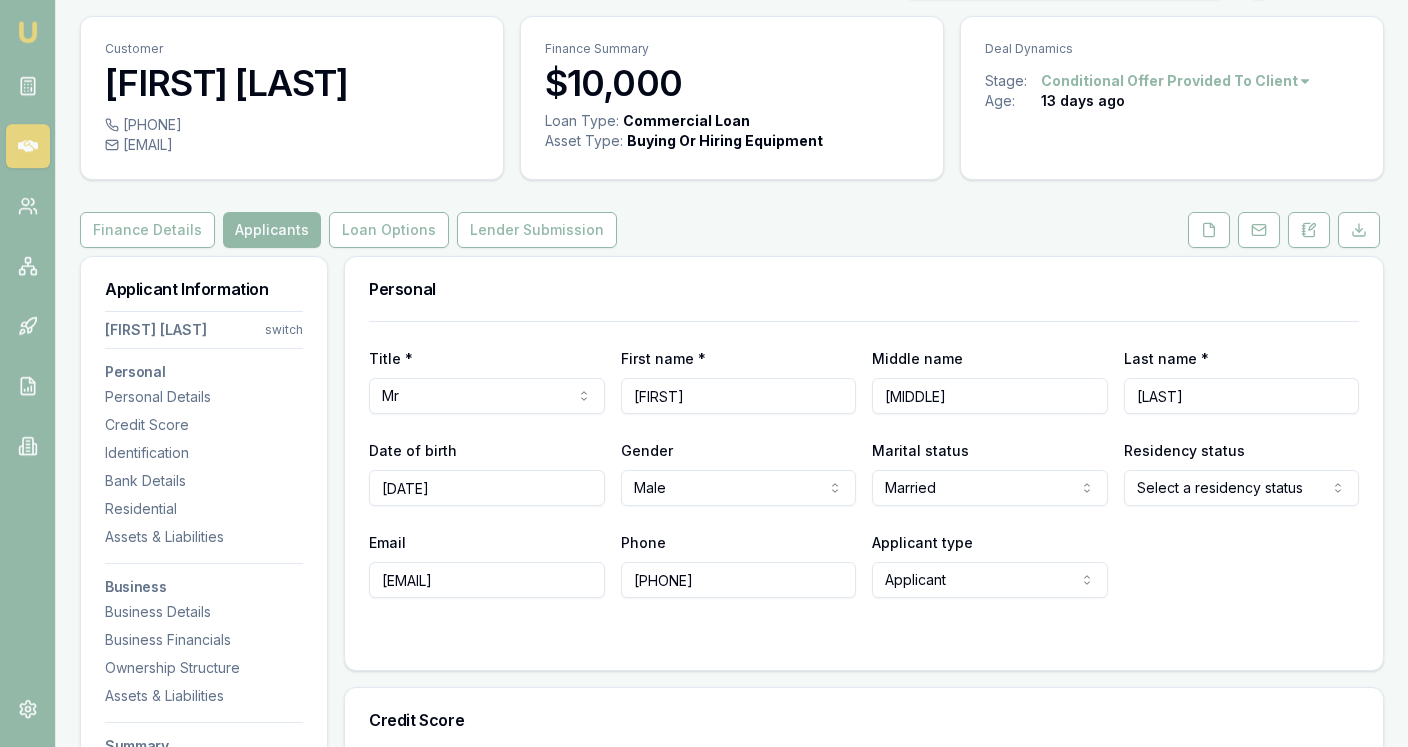 click on "Emu Broker Deals View D-CA92MAECLD Jackson Fanfulla Toggle Menu Customer Todd Grosvenor 0402831618 thefactorytaree@hotmail.com Finance Summary $10,000 Loan Type: Commercial Loan Asset Type : Buying Or Hiring Equipment Deal Dynamics Stage: Conditional Offer Provided To Client Age: 13 days ago Finance Details Applicants Loan Options Lender Submission Applicant Information Todd Grosvenor switch Personal Personal Details Credit Score Identification Bank Details Residential Assets & Liabilities Business Business Details Business Financials Ownership Structure Assets & Liabilities Summary Income & Expenses Summary Assets & Liabilities Summary Personal Title * Mr Mr Mrs Miss Ms Dr Prof First name * Todd Middle name  Robert Last name * Grosvenor Date of birth 03/03/1991 Gender  Male Male Female Other Not disclosed Marital status  Married Single Married De facto Separated Divorced Widowed Residency status  Select a residency status Australian citizen Permanent resident Visa holder Email thefactorytaree@hotmail.com ▶" at bounding box center [704, 321] 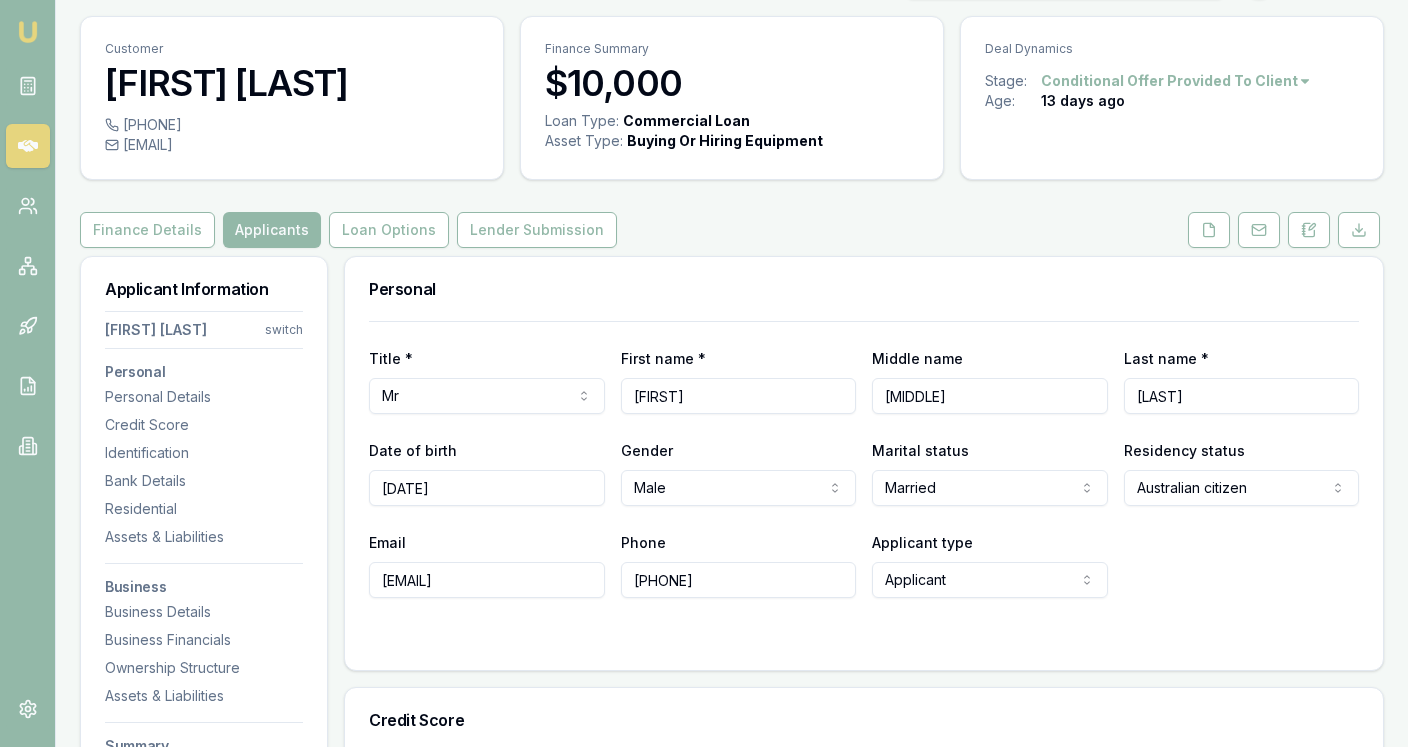 click on "Email thefactorytaree@hotmail.com Phone 0402831618 Applicant type  Applicant Applicant Non applicant Guarantor" at bounding box center [864, 564] 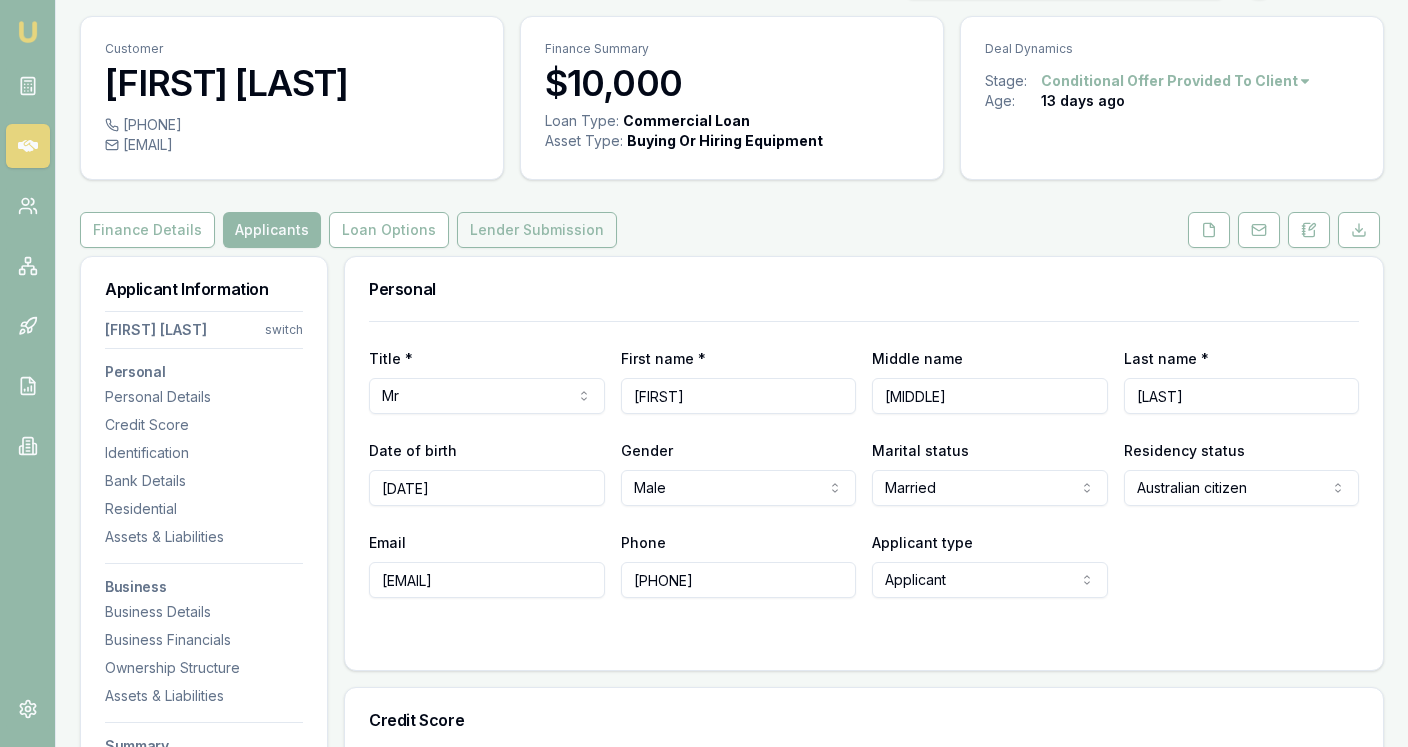 click on "Lender Submission" at bounding box center (537, 230) 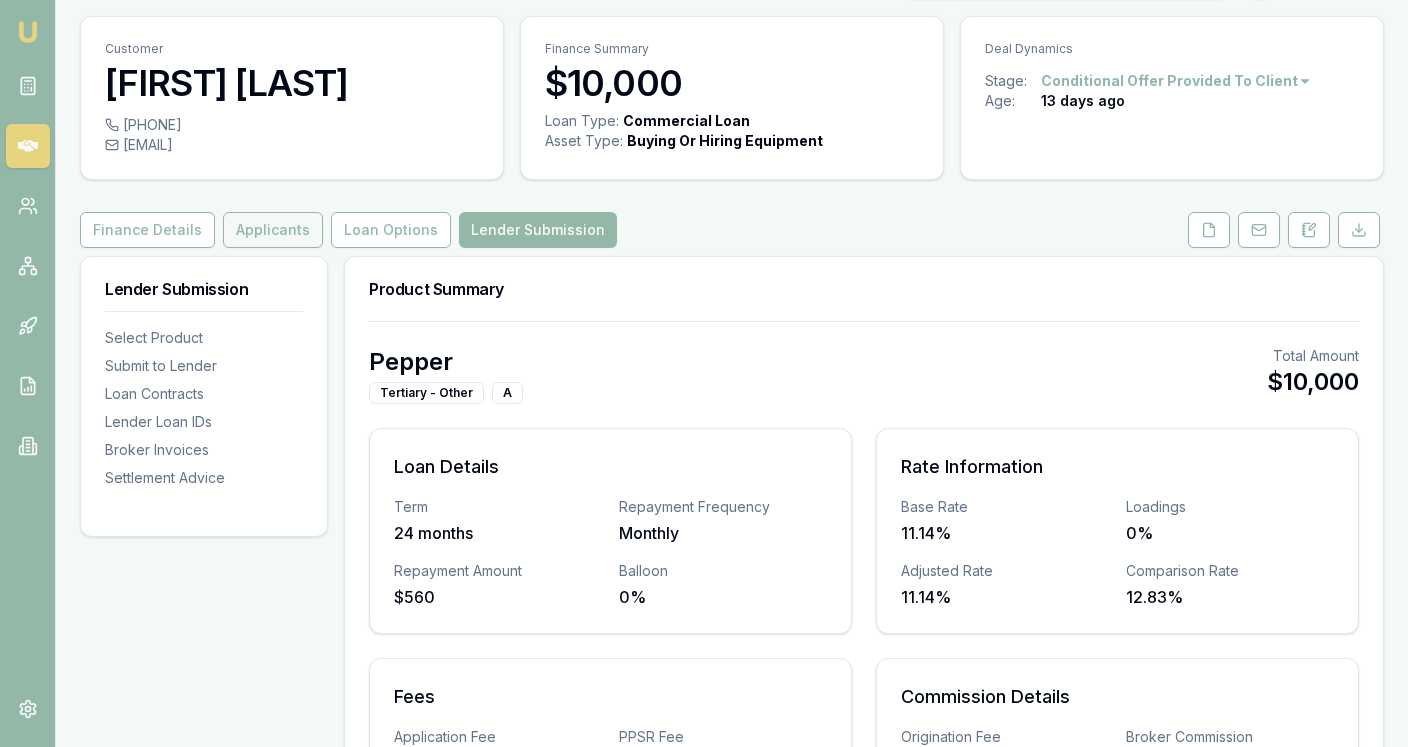 click on "Applicants" at bounding box center (273, 230) 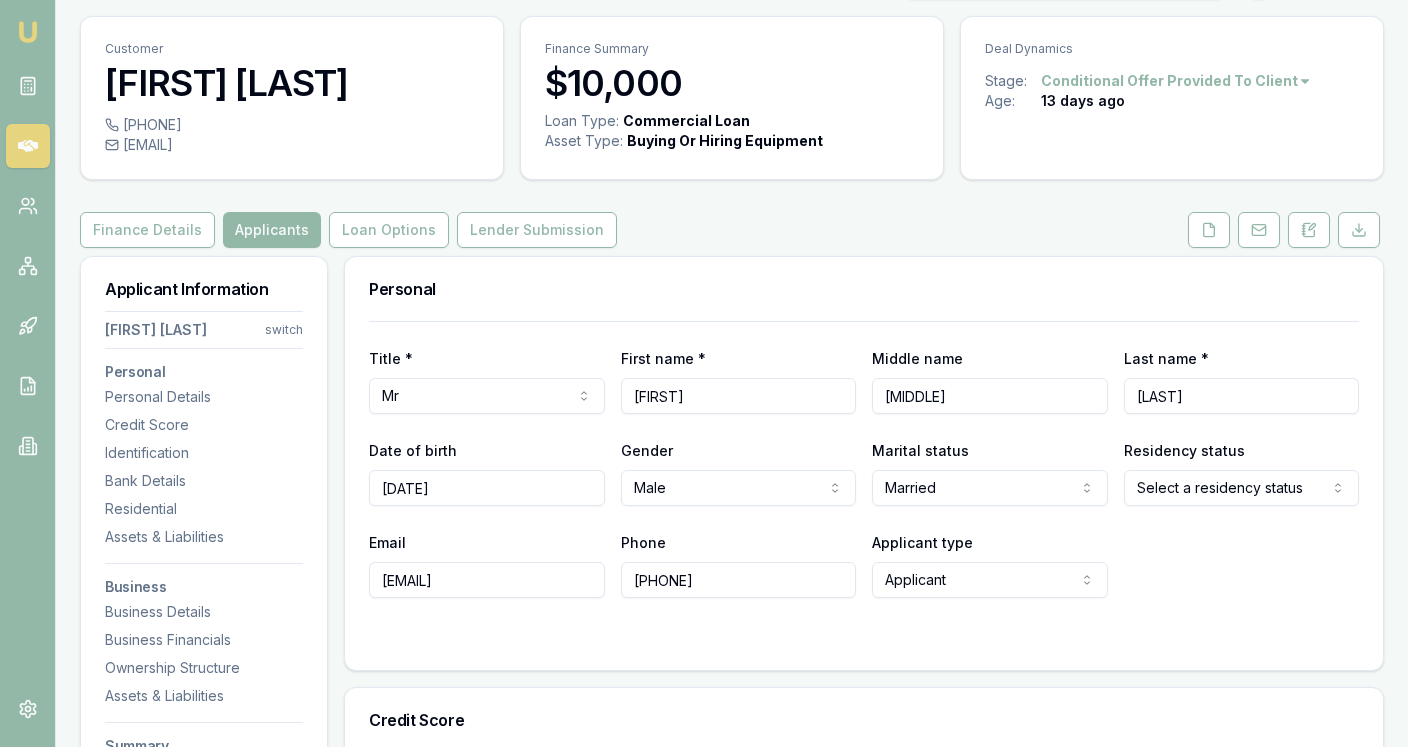 click on "Emu Broker Deals View D-CA92MAECLD Jackson Fanfulla Toggle Menu Customer Todd Grosvenor 0402831618 thefactorytaree@hotmail.com Finance Summary $10,000 Loan Type: Commercial Loan Asset Type : Buying Or Hiring Equipment Deal Dynamics Stage: Conditional Offer Provided To Client Age: 13 days ago Finance Details Applicants Loan Options Lender Submission Applicant Information Todd Grosvenor switch Personal Personal Details Credit Score Identification Bank Details Residential Assets & Liabilities Business Business Details Business Financials Ownership Structure Assets & Liabilities Summary Income & Expenses Summary Assets & Liabilities Summary Personal Title * Mr Mr Mrs Miss Ms Dr Prof First name * Todd Middle name  Robert Last name * Grosvenor Date of birth 03/03/1991 Gender  Male Male Female Other Not disclosed Marital status  Married Single Married De facto Separated Divorced Widowed Residency status  Select a residency status Australian citizen Permanent resident Visa holder Email thefactorytaree@hotmail.com ▶" at bounding box center (704, 321) 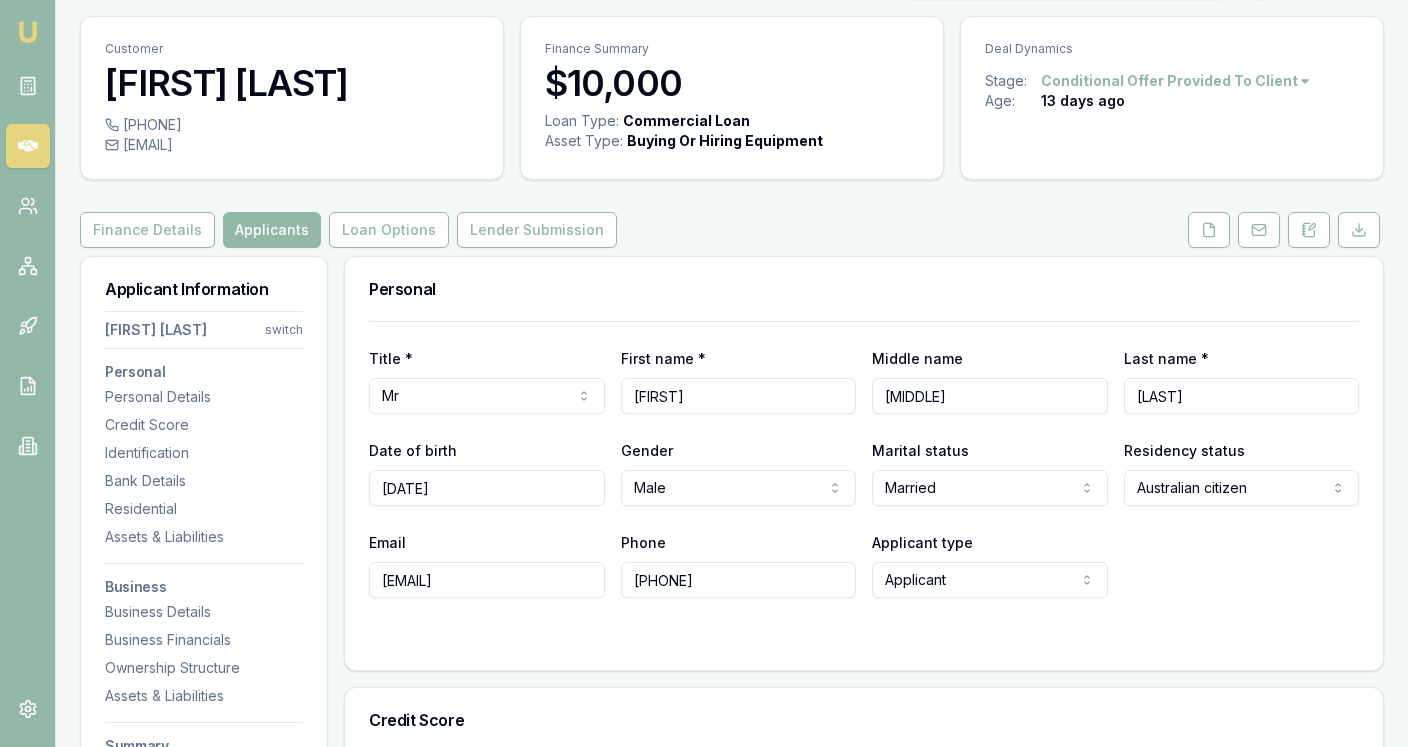 click on "Email thefactorytaree@hotmail.com Phone 0402831618 Applicant type  Applicant Applicant Non applicant Guarantor" at bounding box center (864, 564) 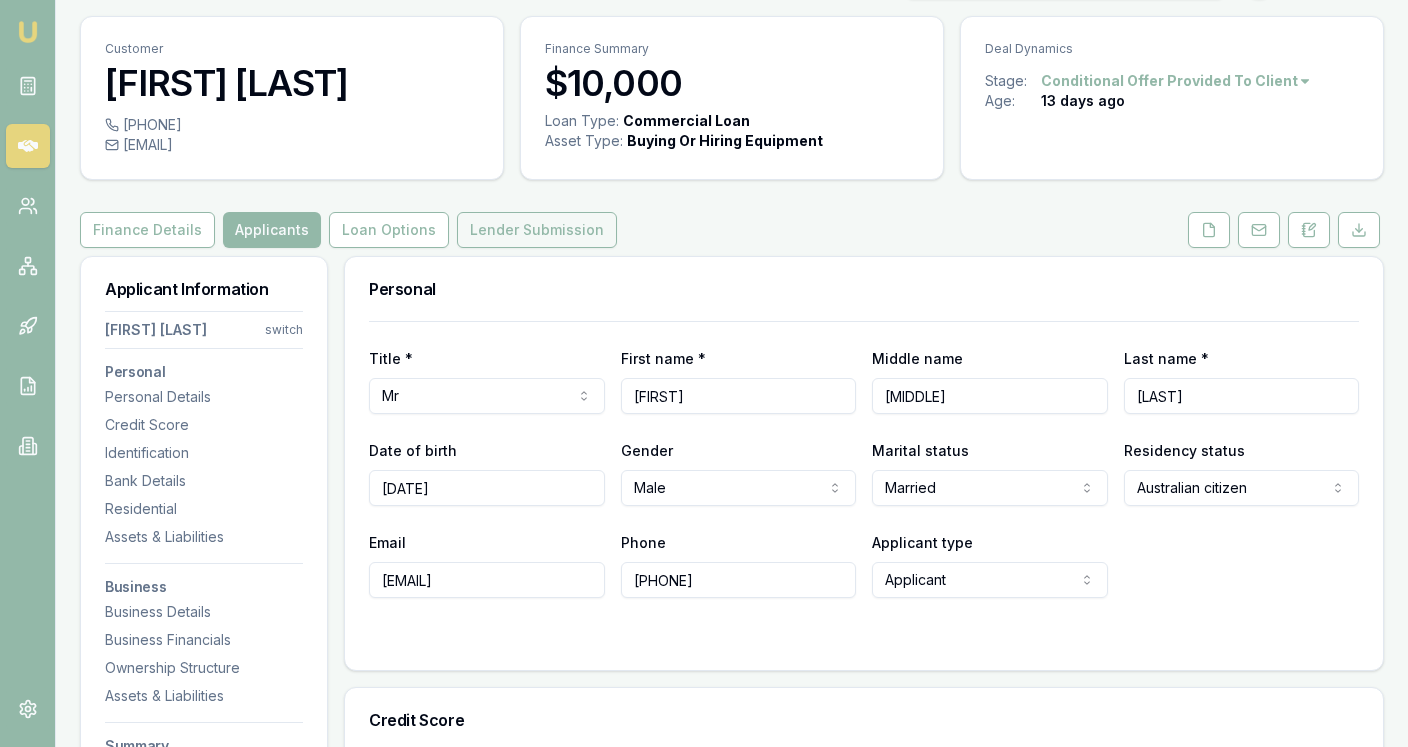 click on "Lender Submission" at bounding box center (537, 230) 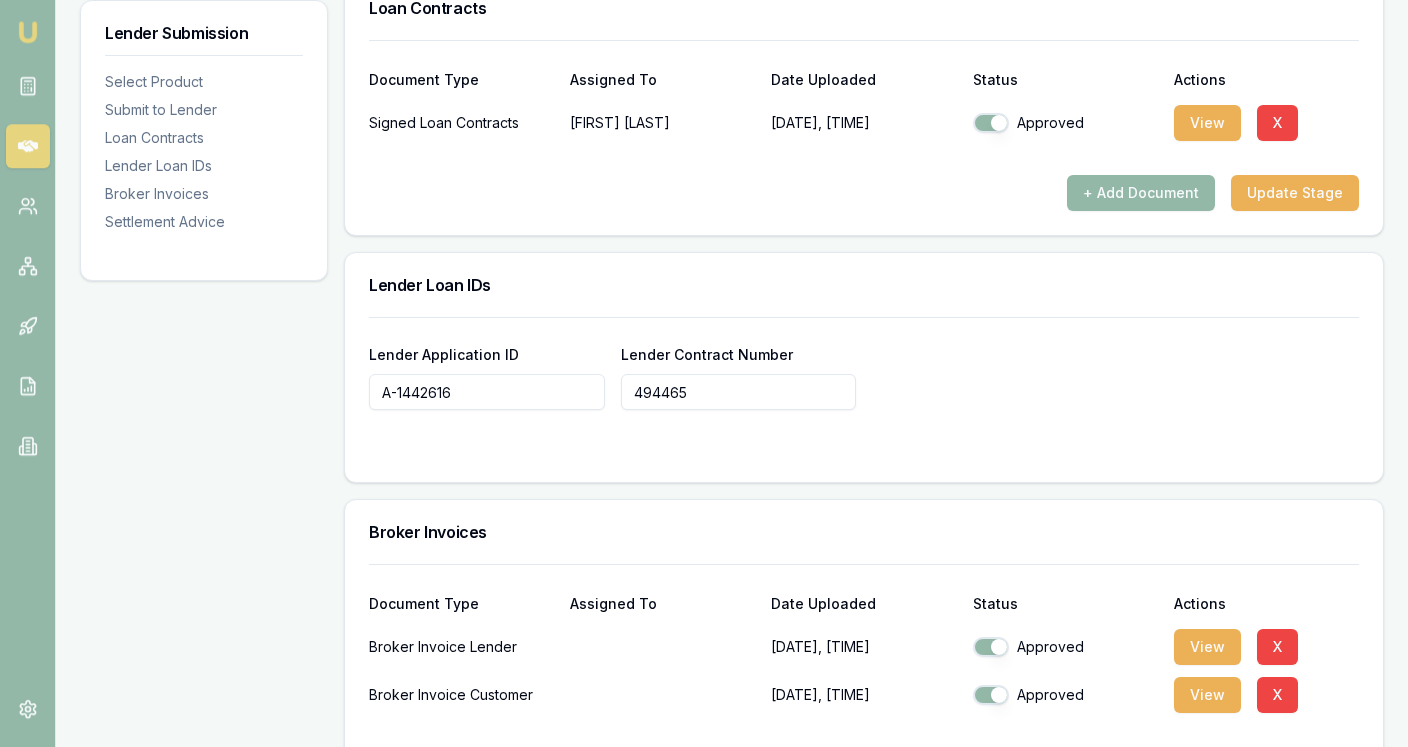 scroll, scrollTop: 1810, scrollLeft: 0, axis: vertical 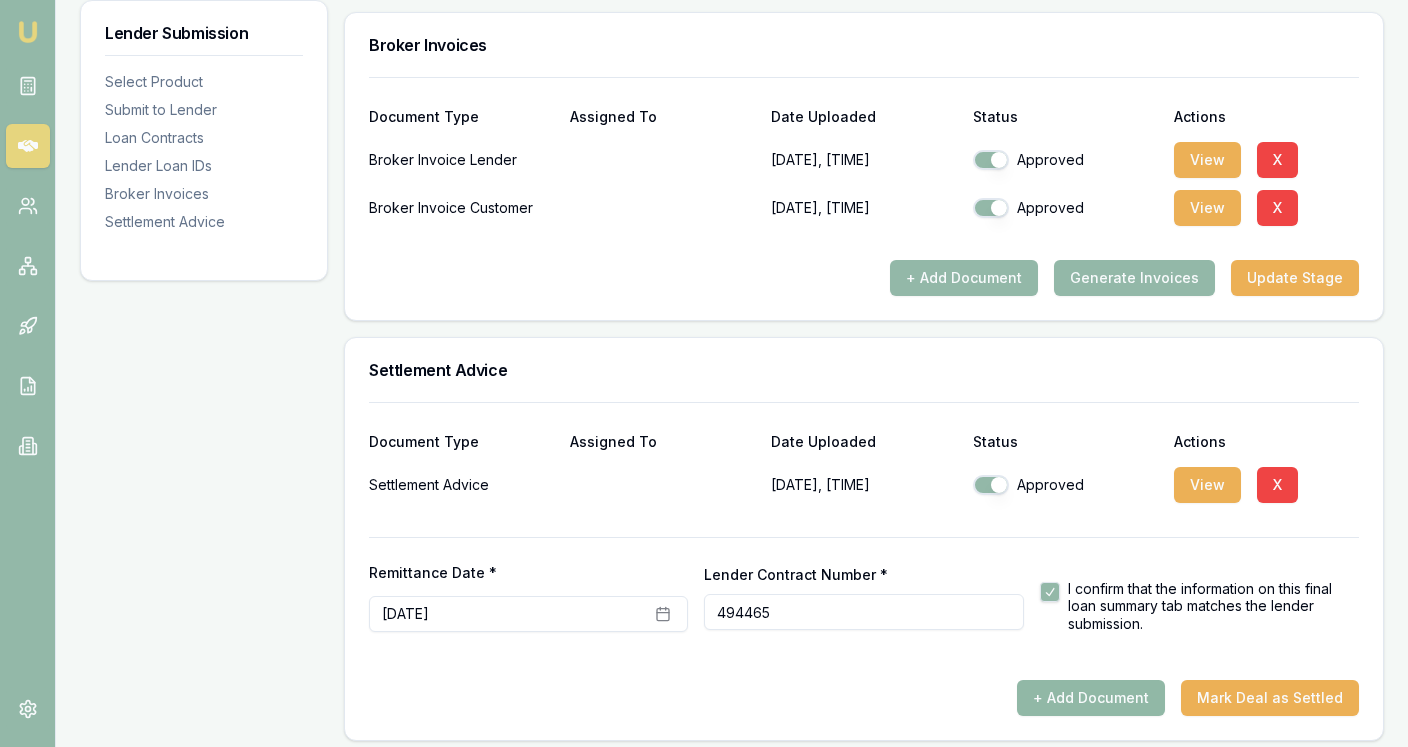 click on "+ Add Document" at bounding box center [1091, 698] 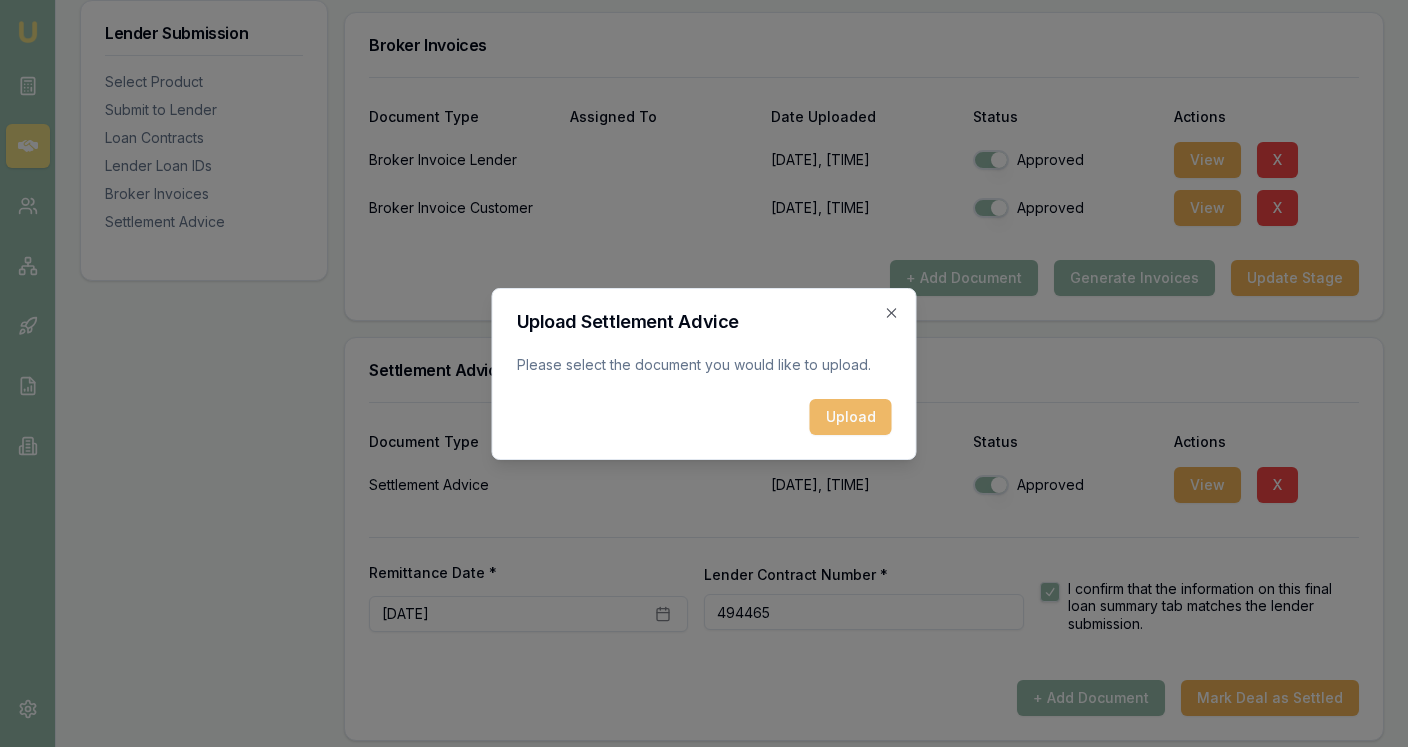 click on "Upload" at bounding box center (851, 417) 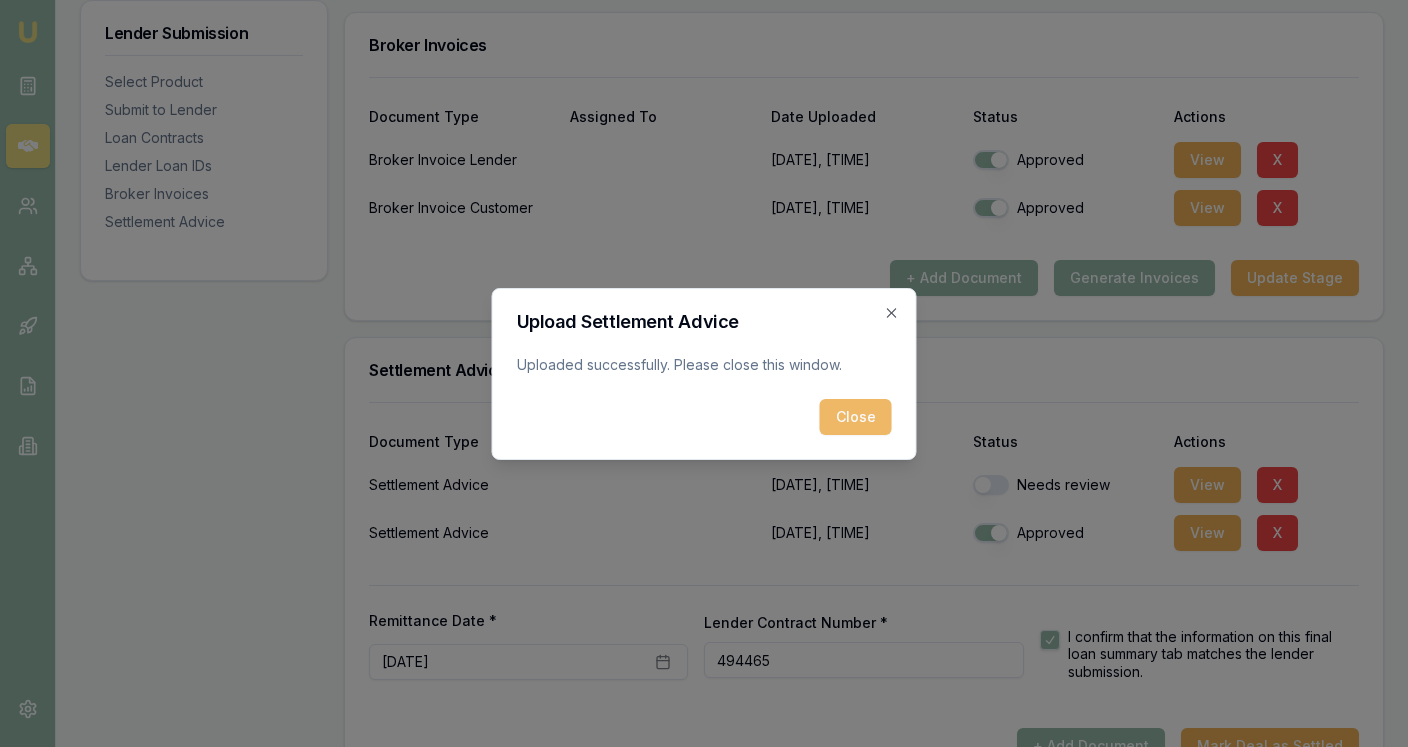click on "Close" at bounding box center [856, 417] 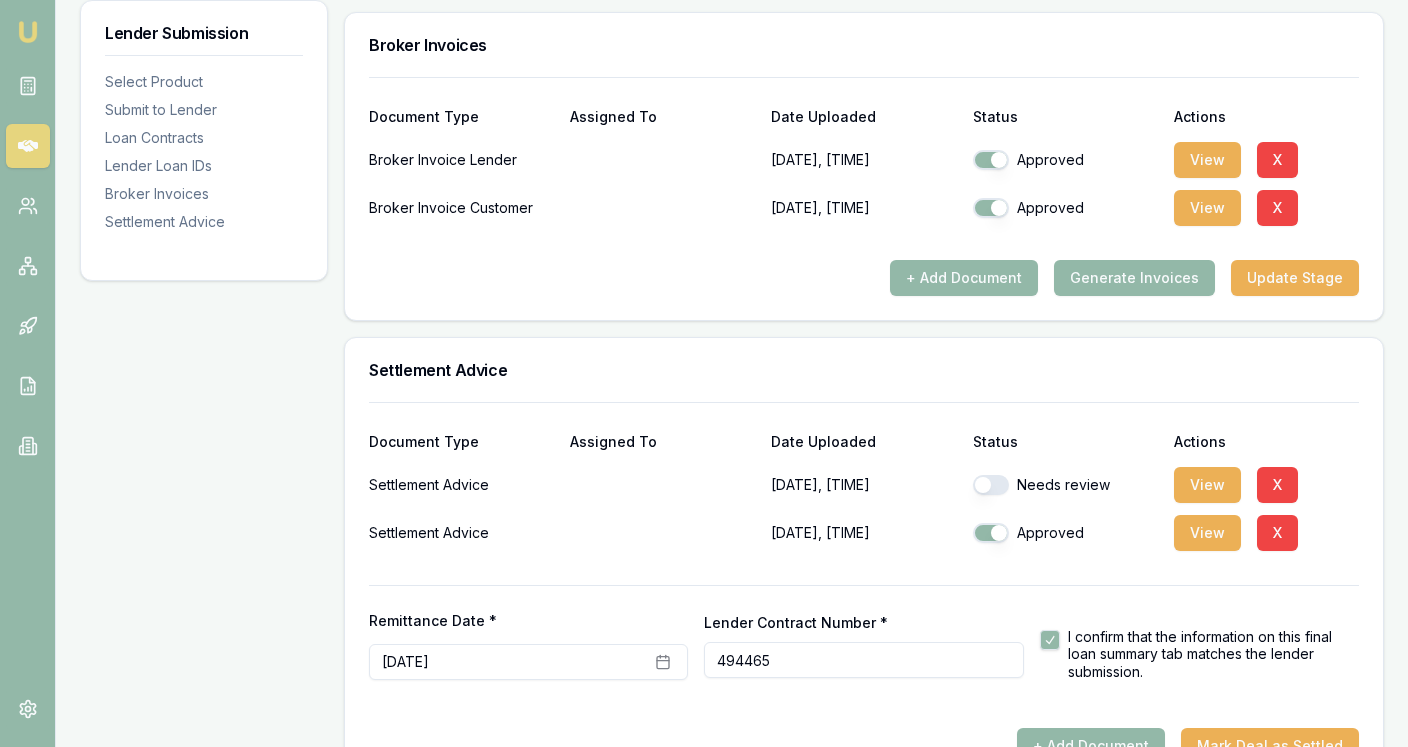 click at bounding box center [991, 485] 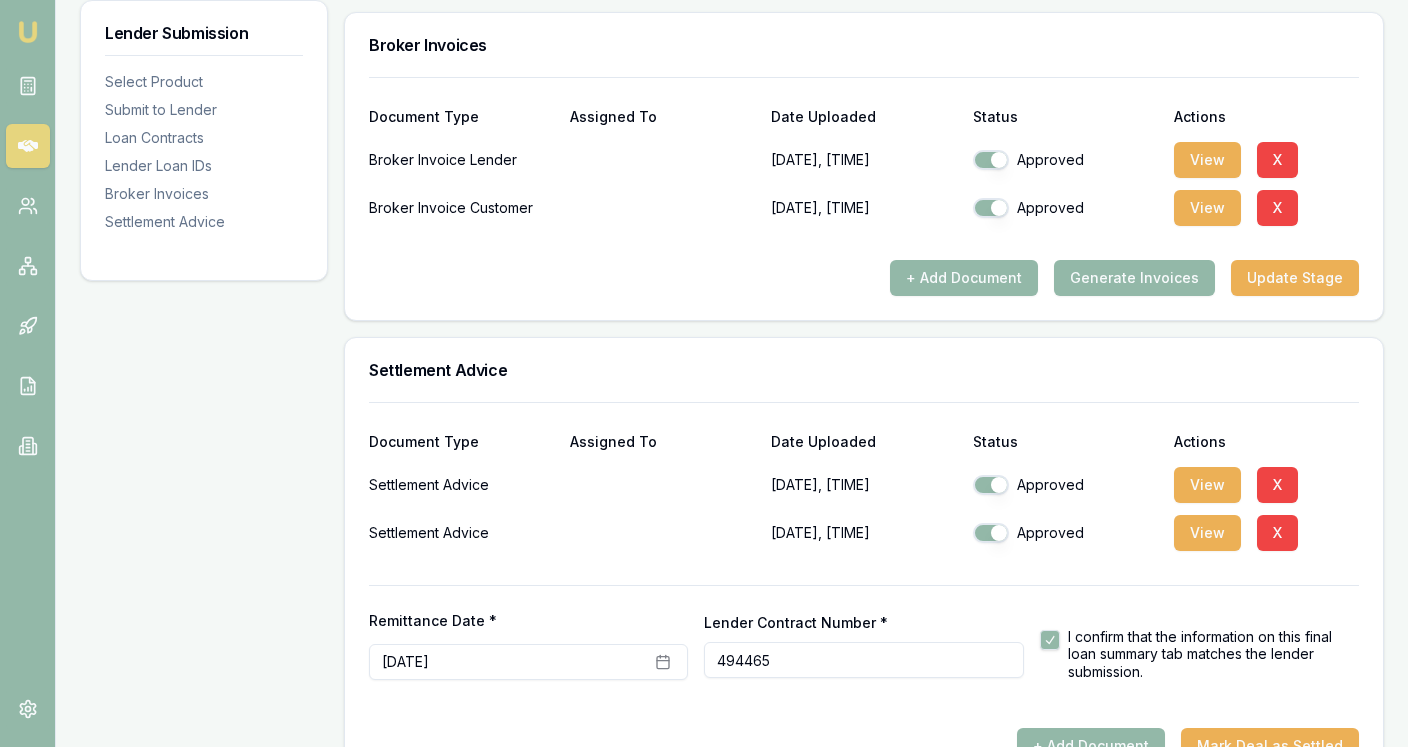 scroll, scrollTop: 1858, scrollLeft: 0, axis: vertical 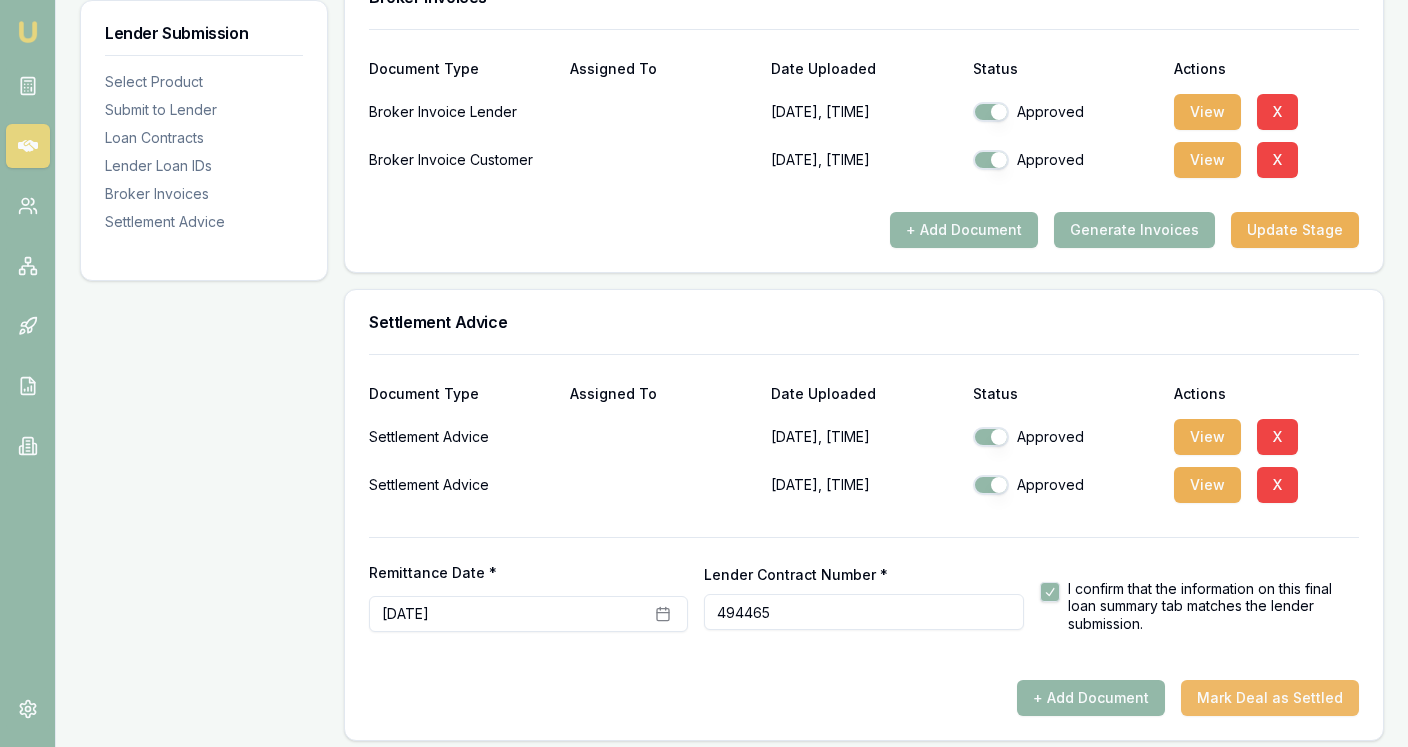 click on "Mark Deal as Settled" at bounding box center [1270, 698] 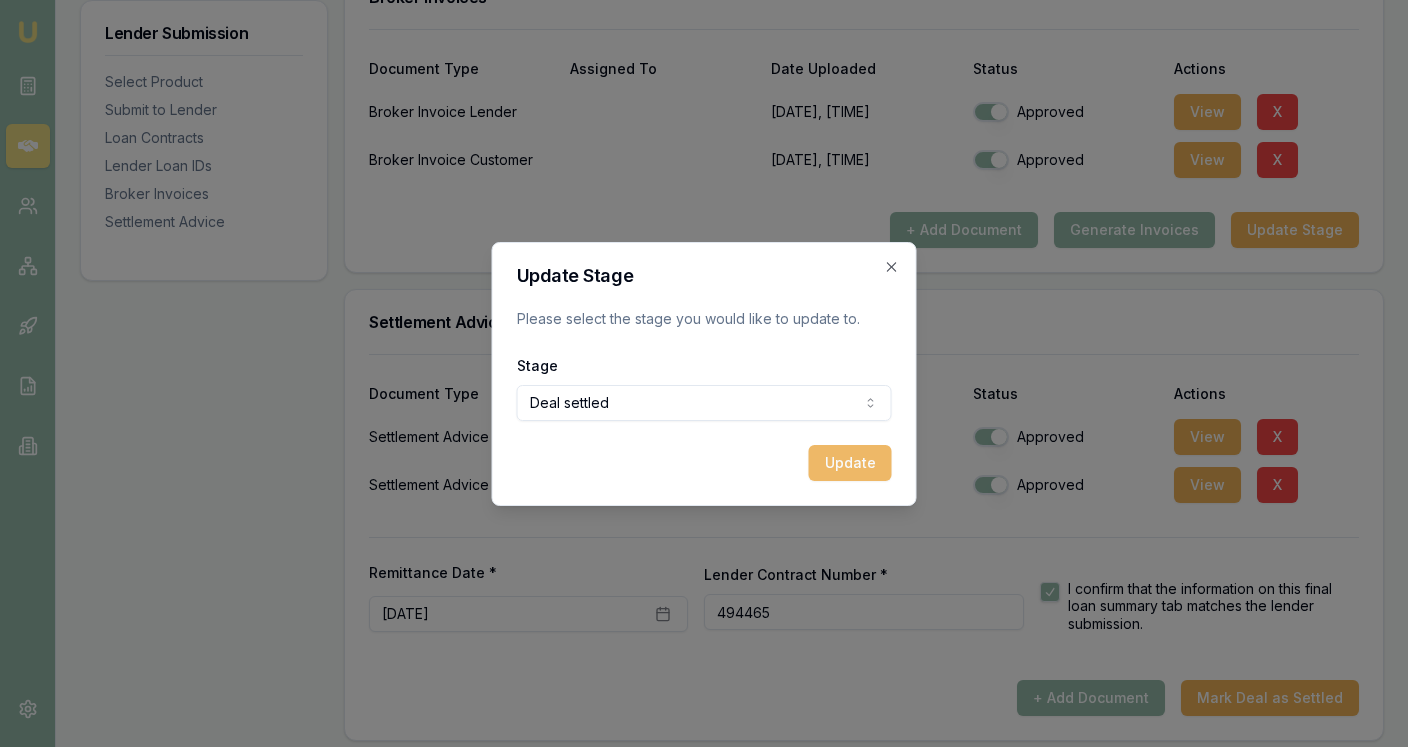 click on "Update" at bounding box center (850, 463) 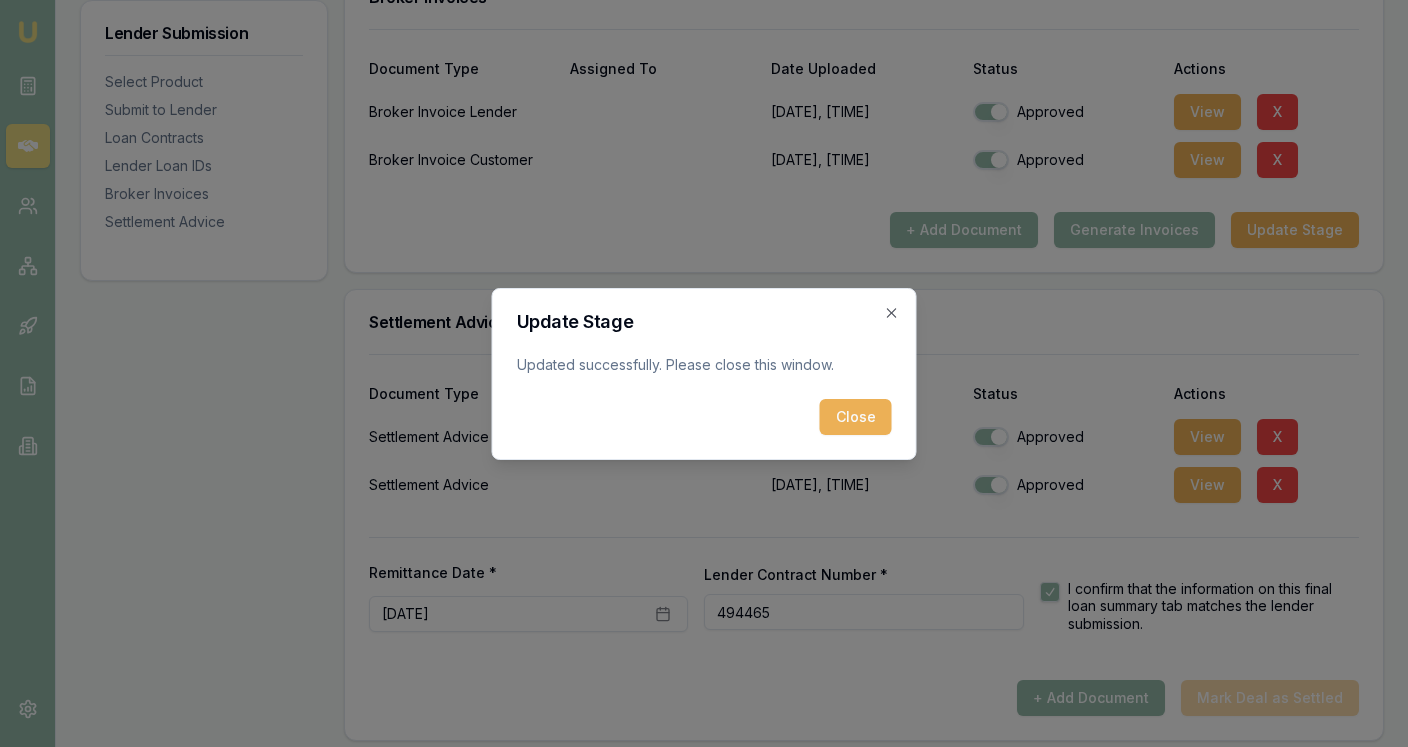 click on "Update Stage Updated successfully. Please close this window. Close Close" at bounding box center [704, 374] 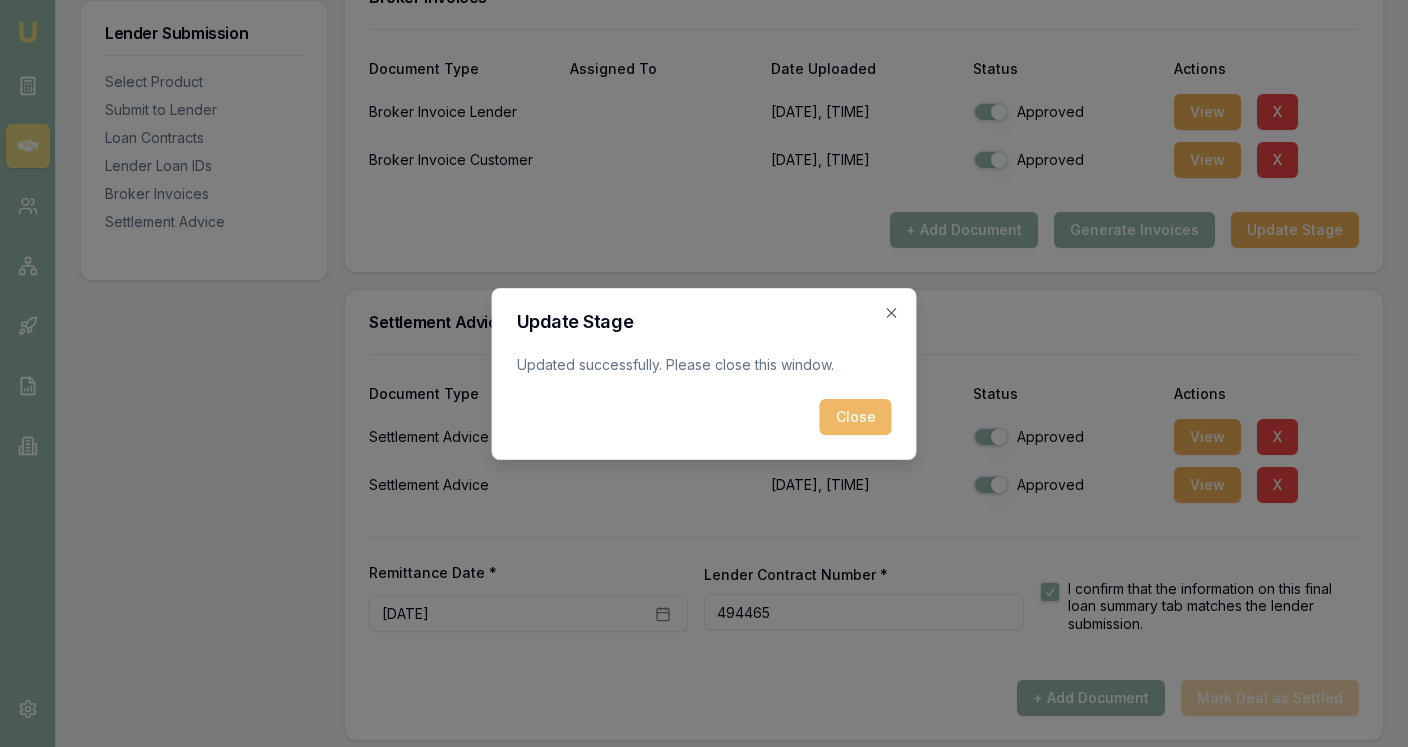 click on "Close" at bounding box center (856, 417) 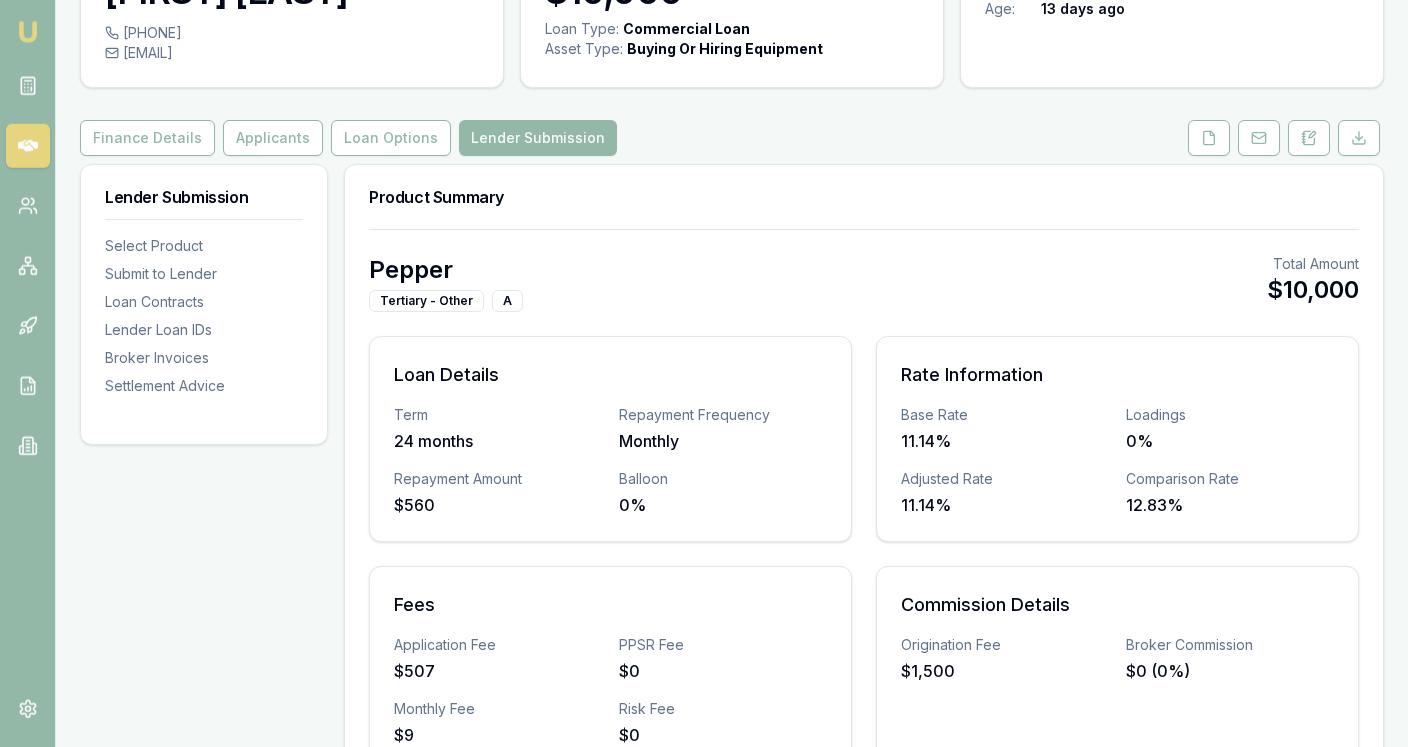 scroll, scrollTop: 0, scrollLeft: 0, axis: both 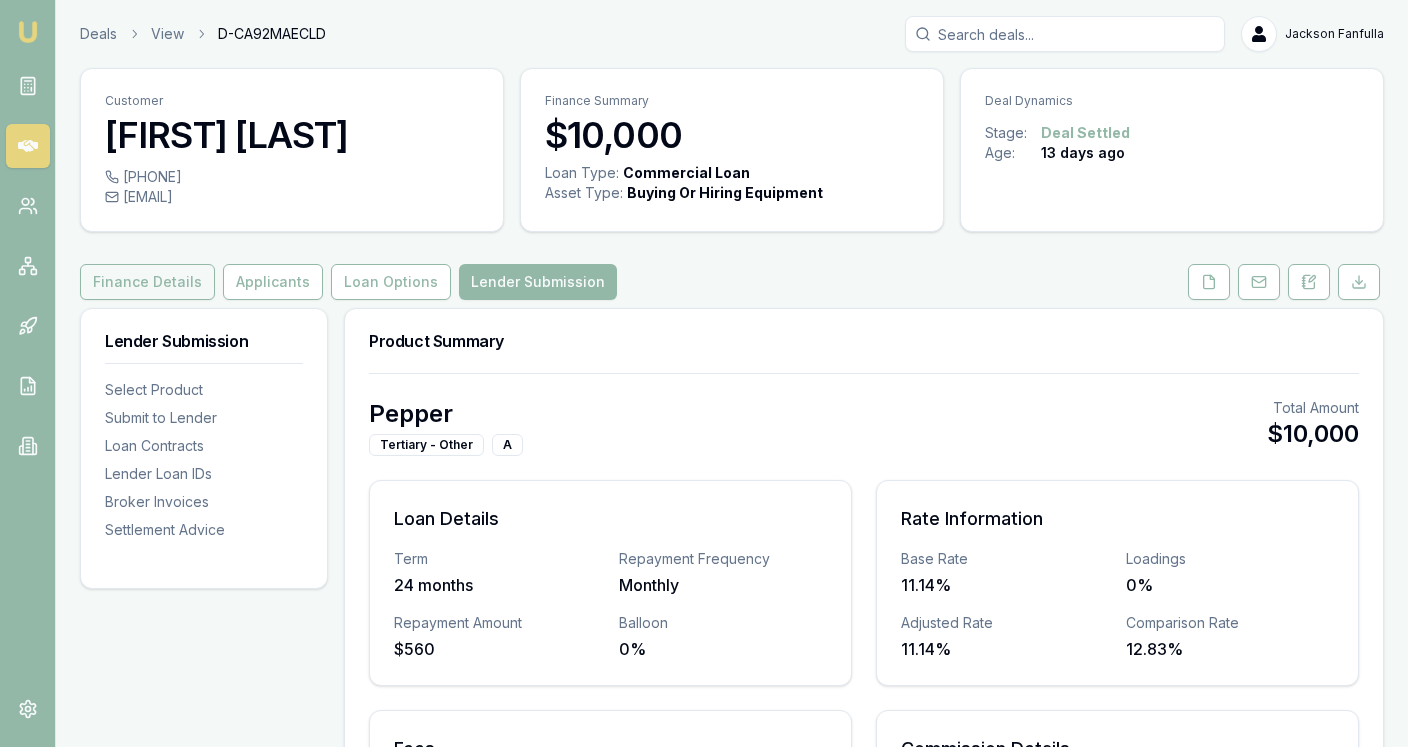 click on "Finance Details" at bounding box center (147, 282) 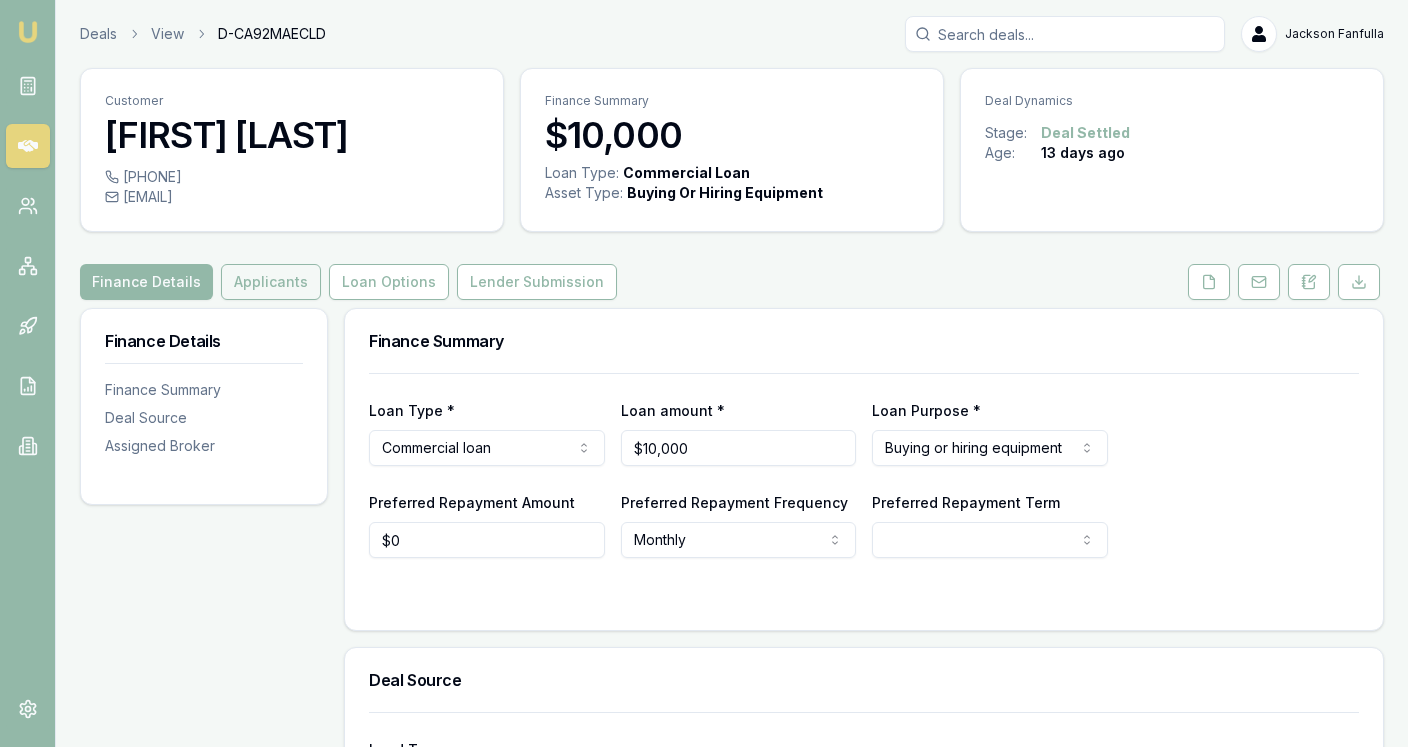 click on "Applicants" at bounding box center [271, 282] 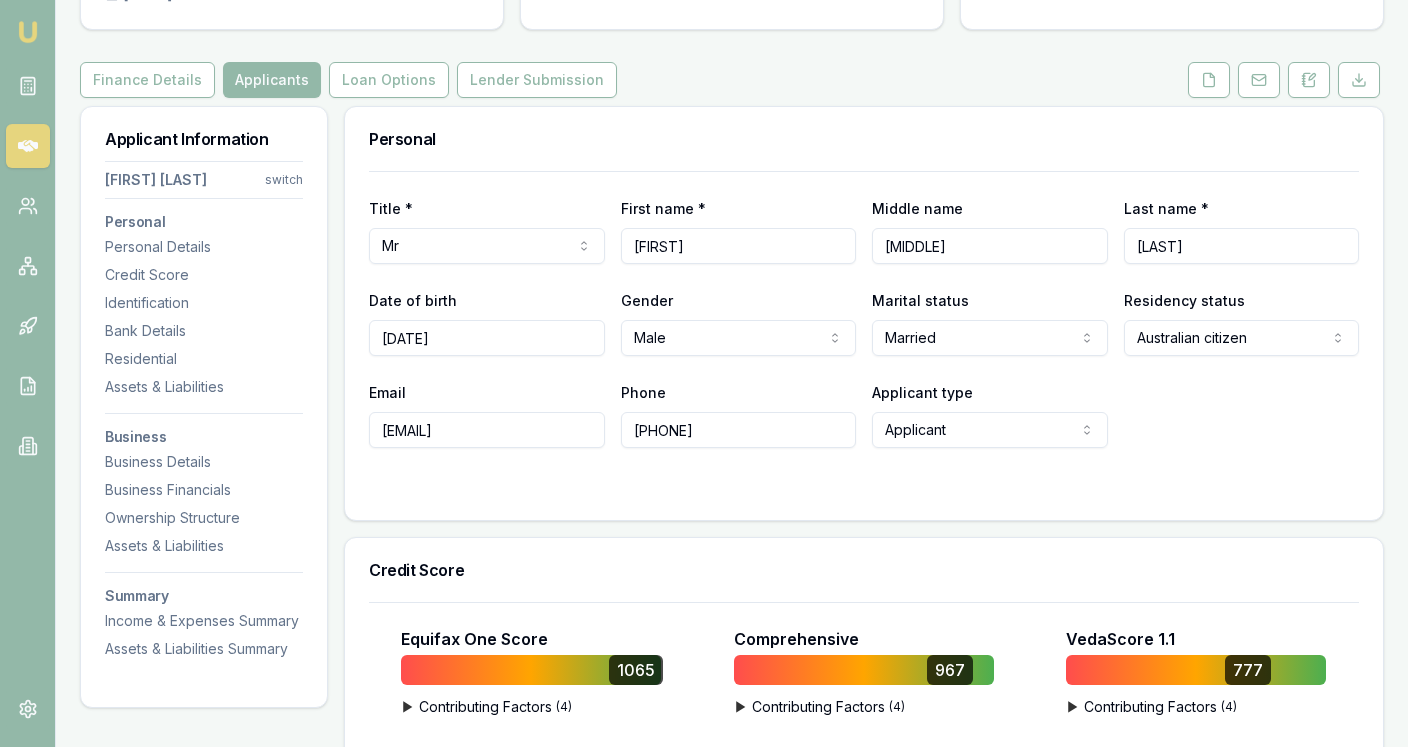 scroll, scrollTop: 0, scrollLeft: 0, axis: both 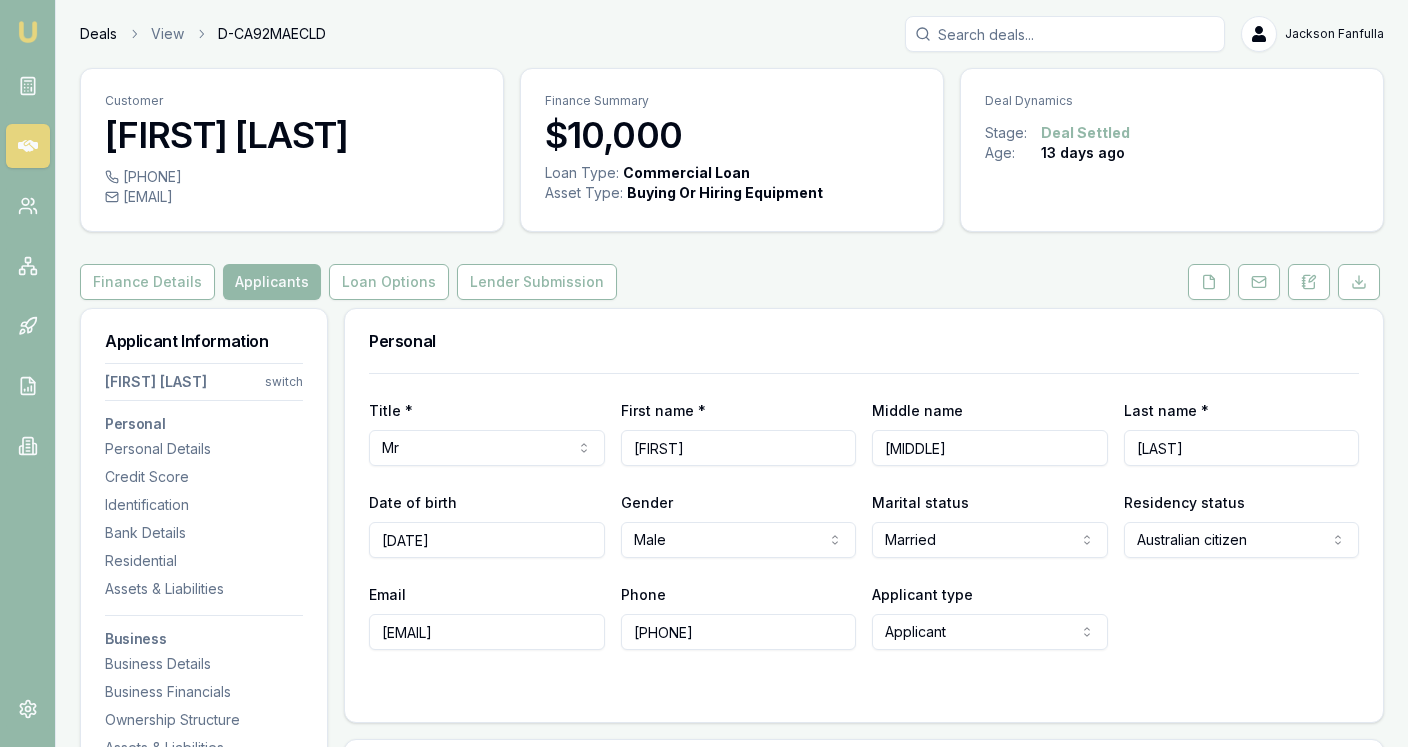 click on "Deals" at bounding box center [98, 34] 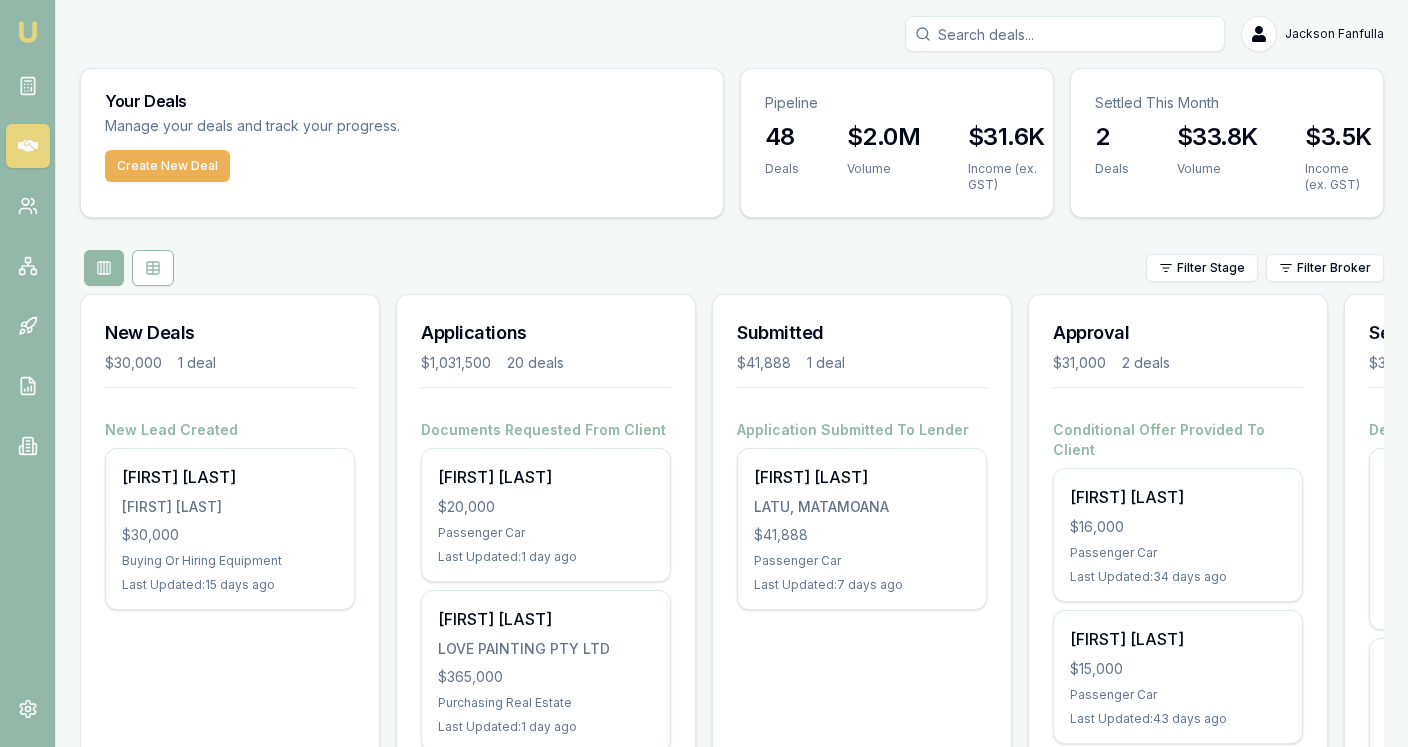 scroll, scrollTop: 0, scrollLeft: 260, axis: horizontal 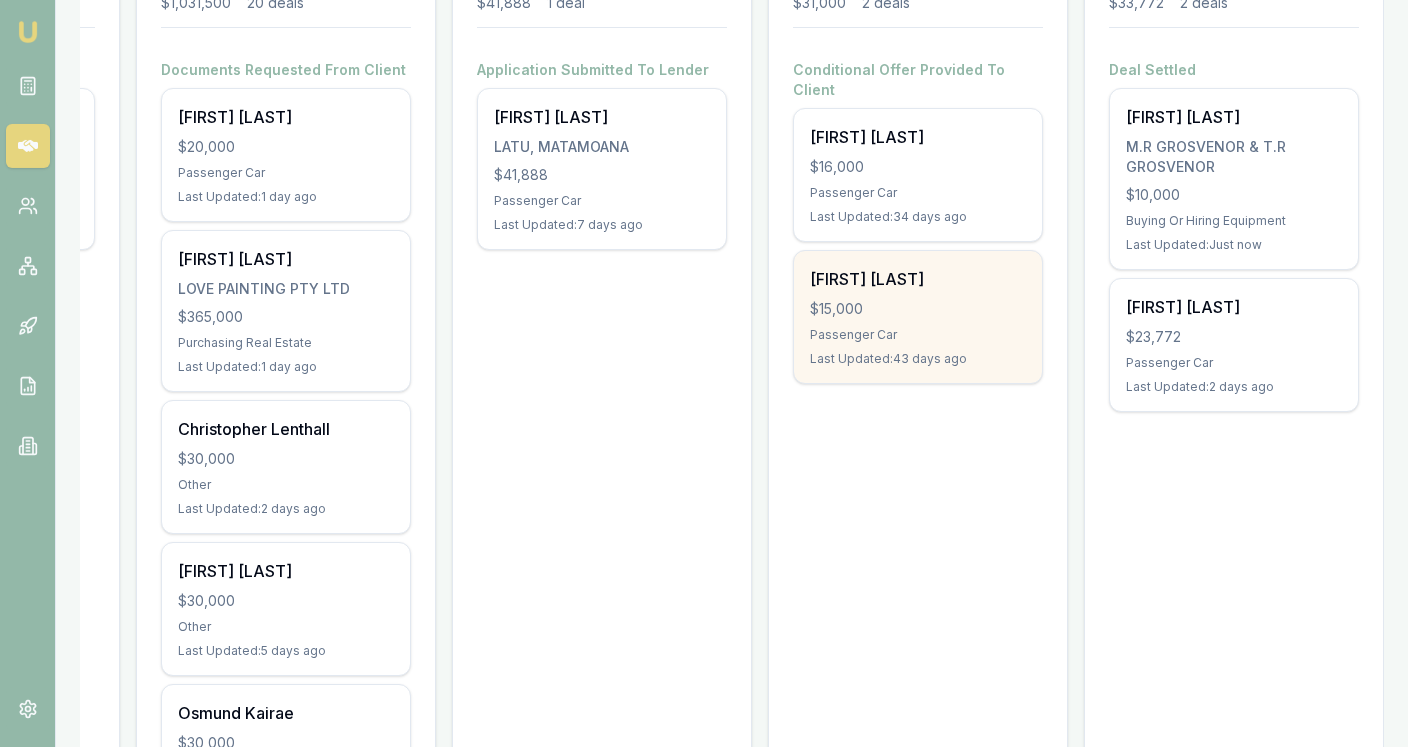 click on "$15,000" at bounding box center [918, 309] 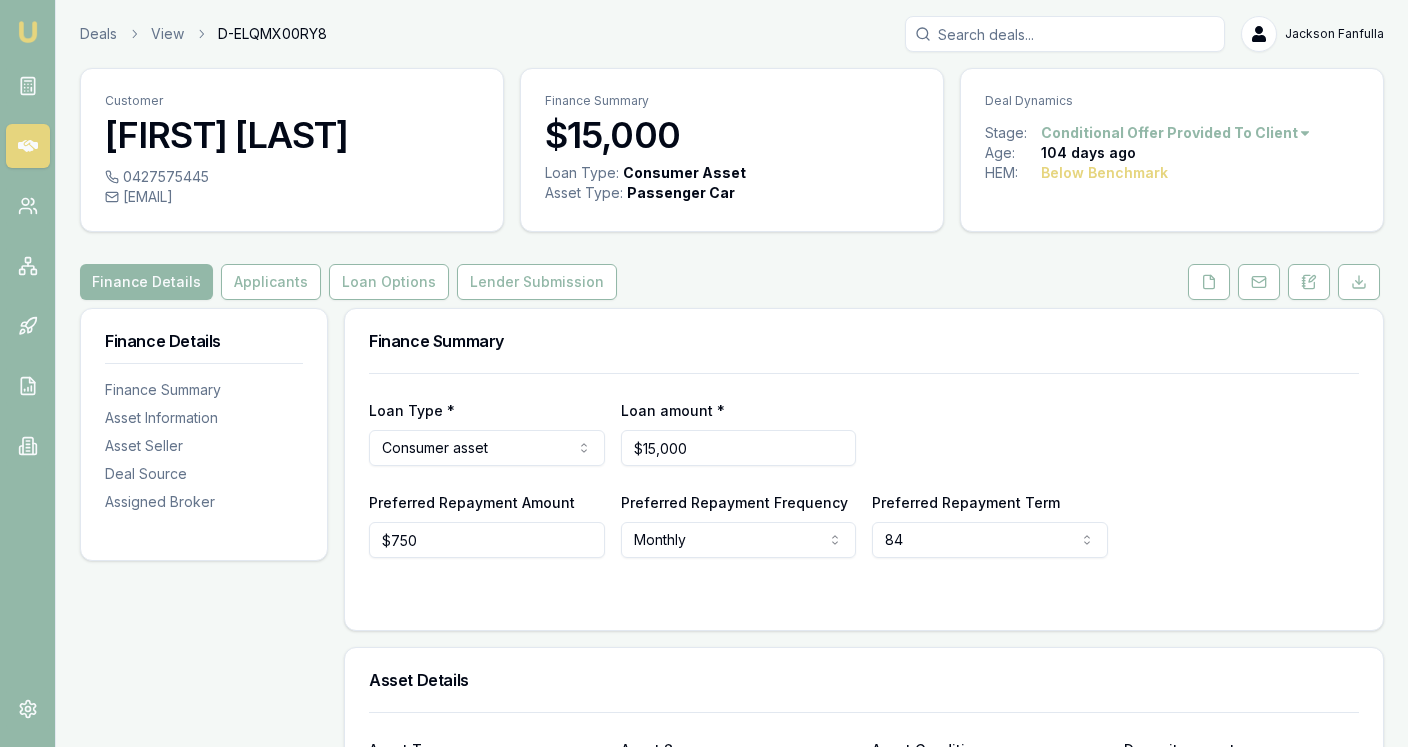 scroll, scrollTop: 0, scrollLeft: 0, axis: both 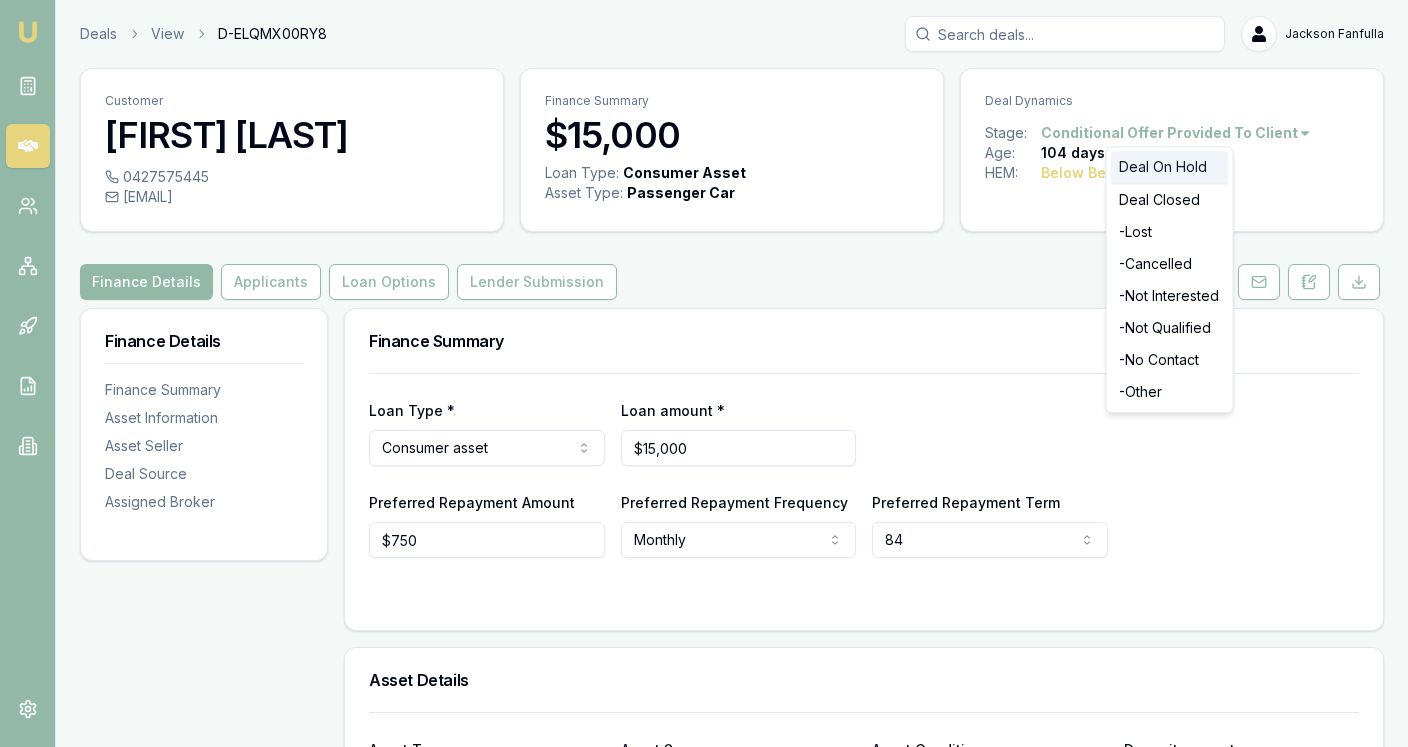 click on "Deal On Hold" at bounding box center (1170, 167) 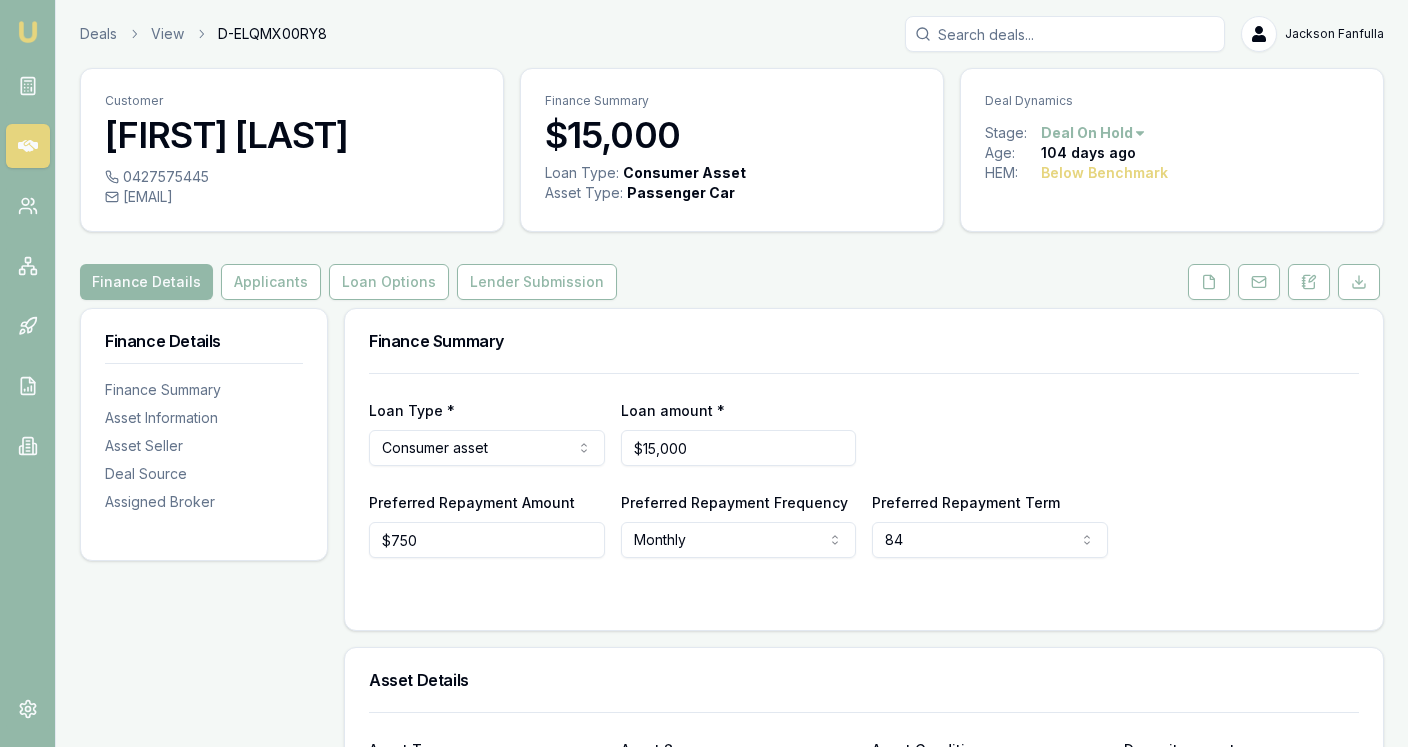 scroll, scrollTop: 0, scrollLeft: 0, axis: both 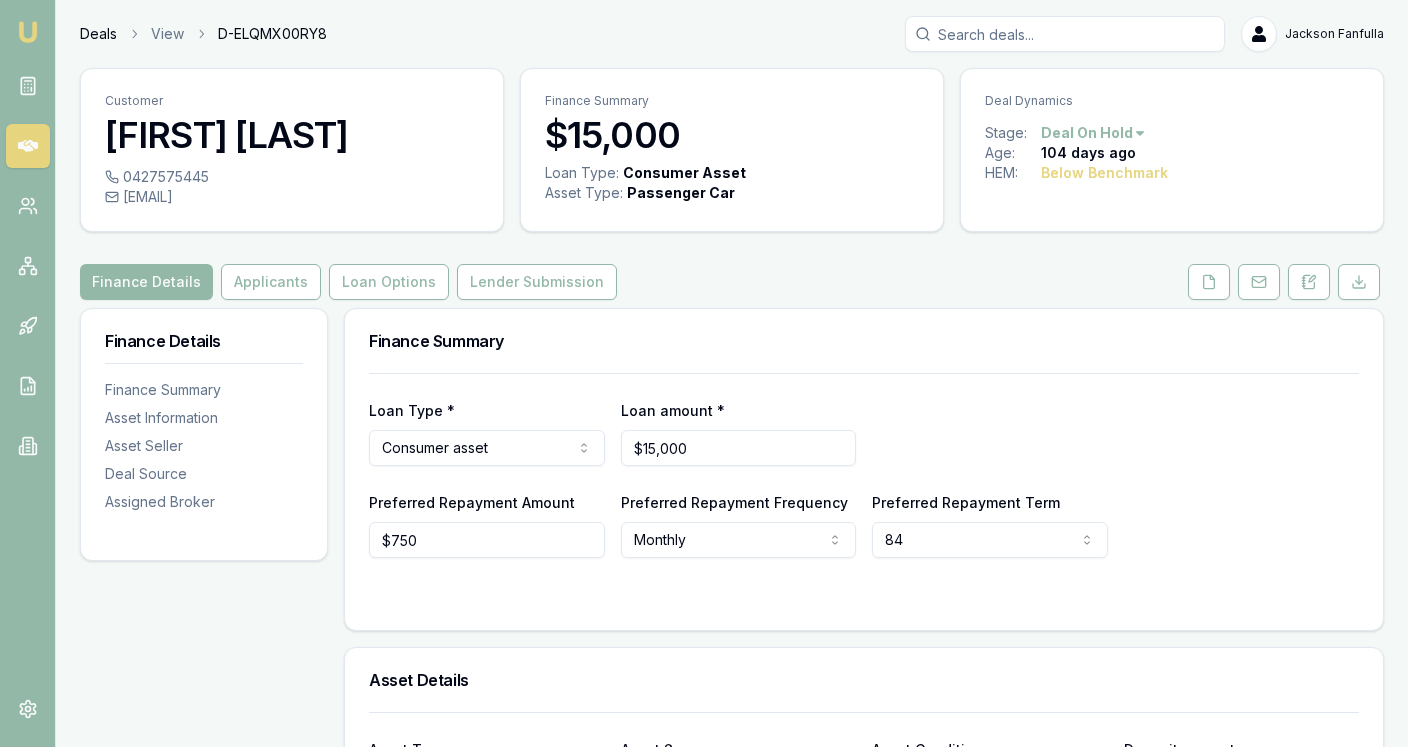 click on "Deals" at bounding box center (98, 34) 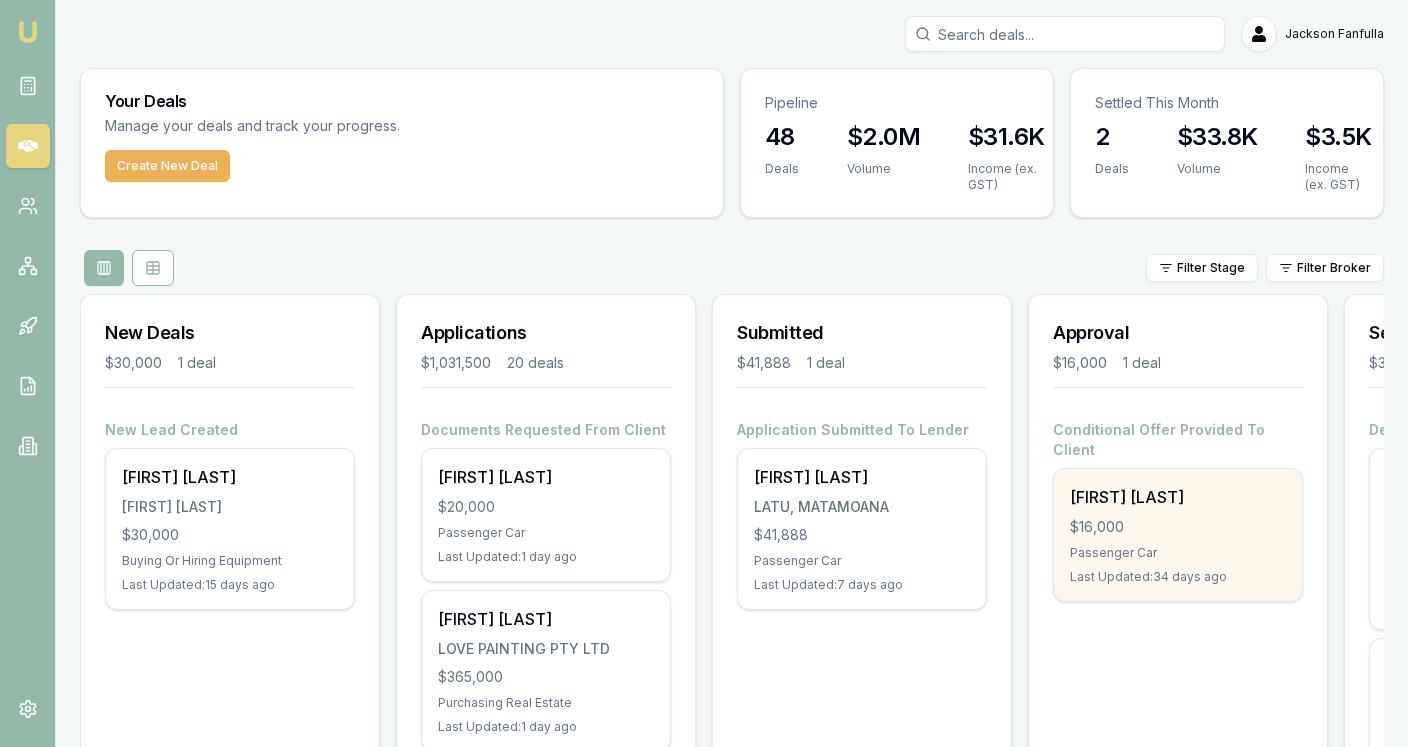 click on "$16,000" at bounding box center [1178, 527] 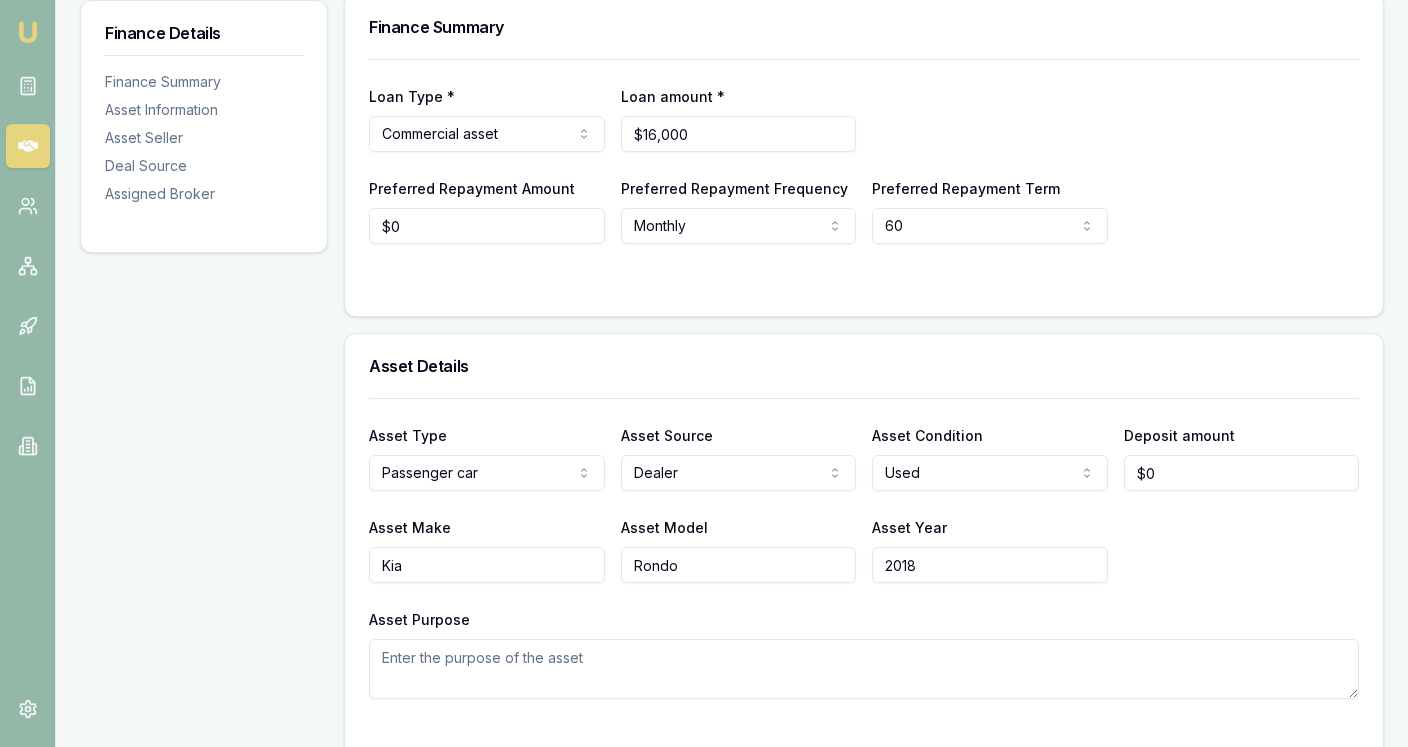 scroll, scrollTop: 0, scrollLeft: 0, axis: both 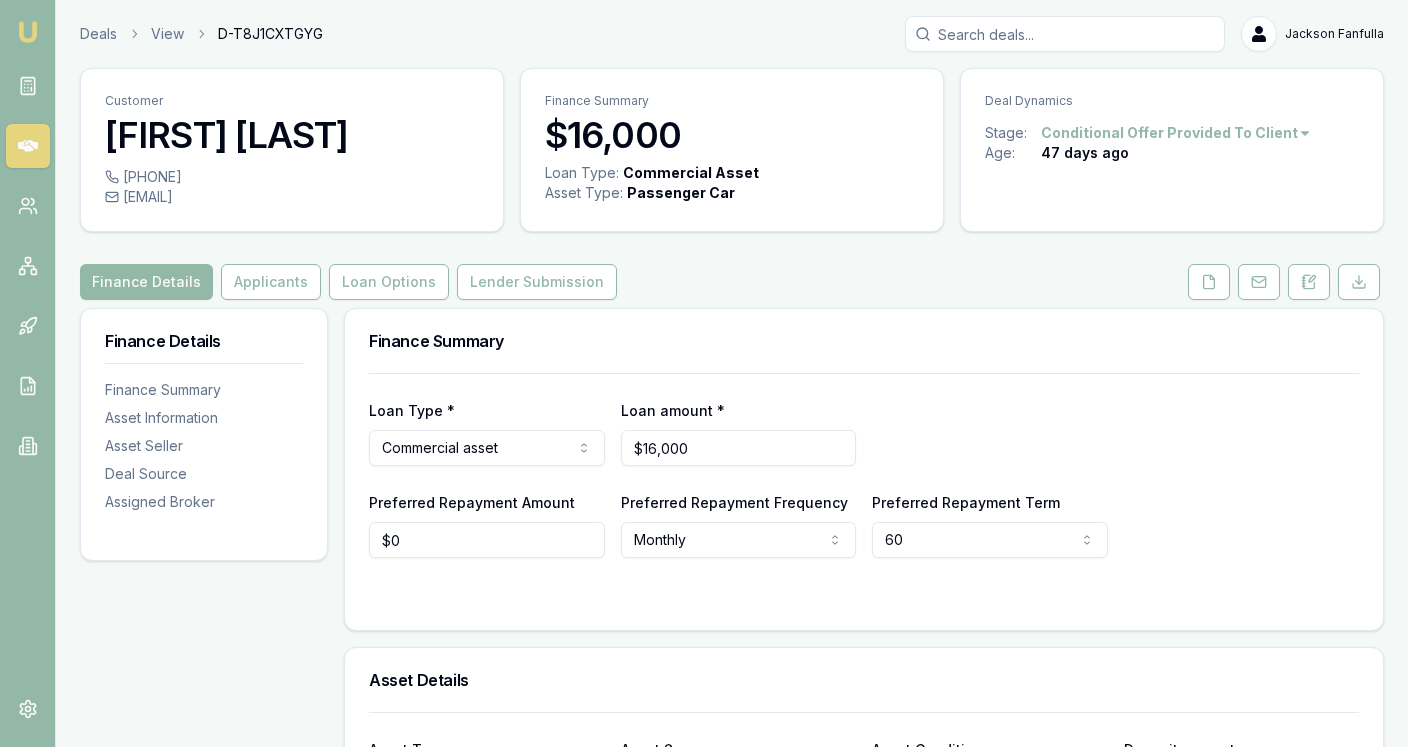 click on "Age: 47 days ago" at bounding box center [1172, 153] 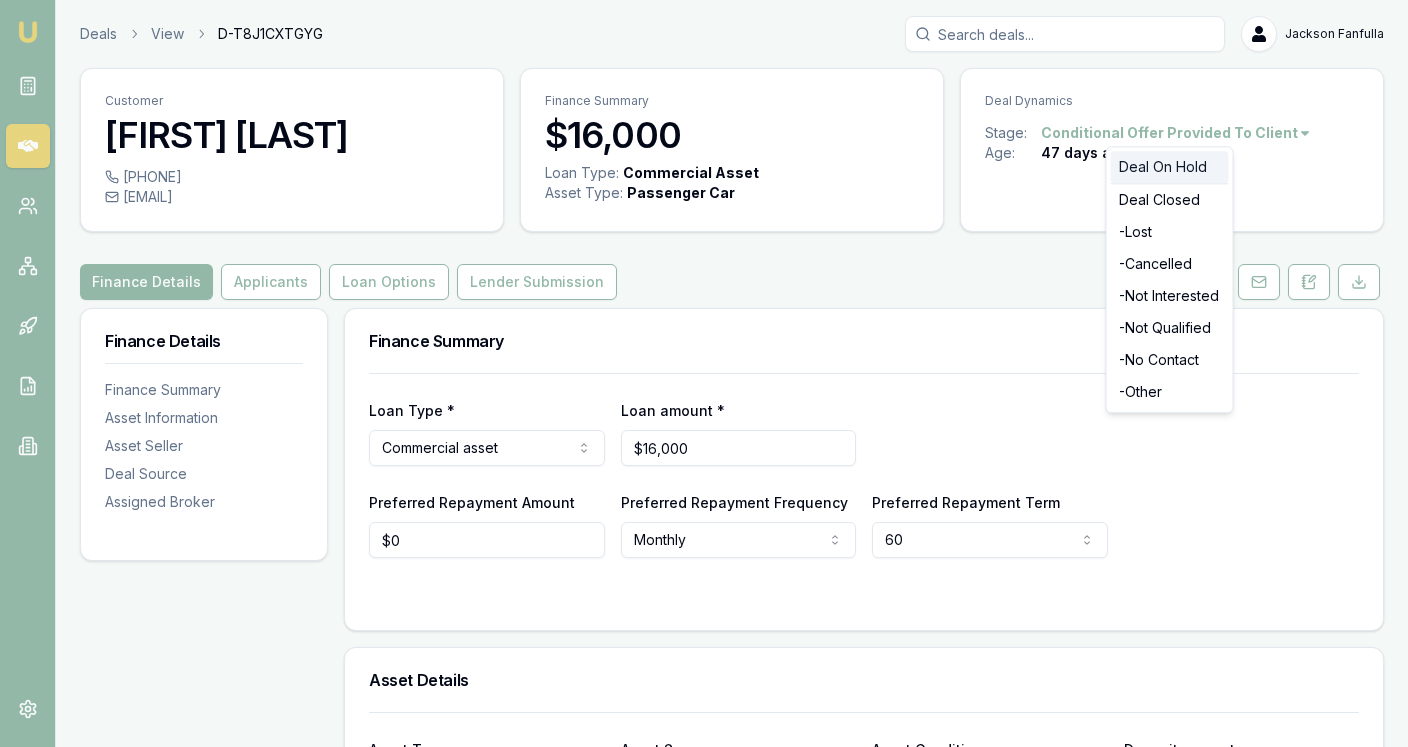 click on "Deal On Hold" at bounding box center [1170, 167] 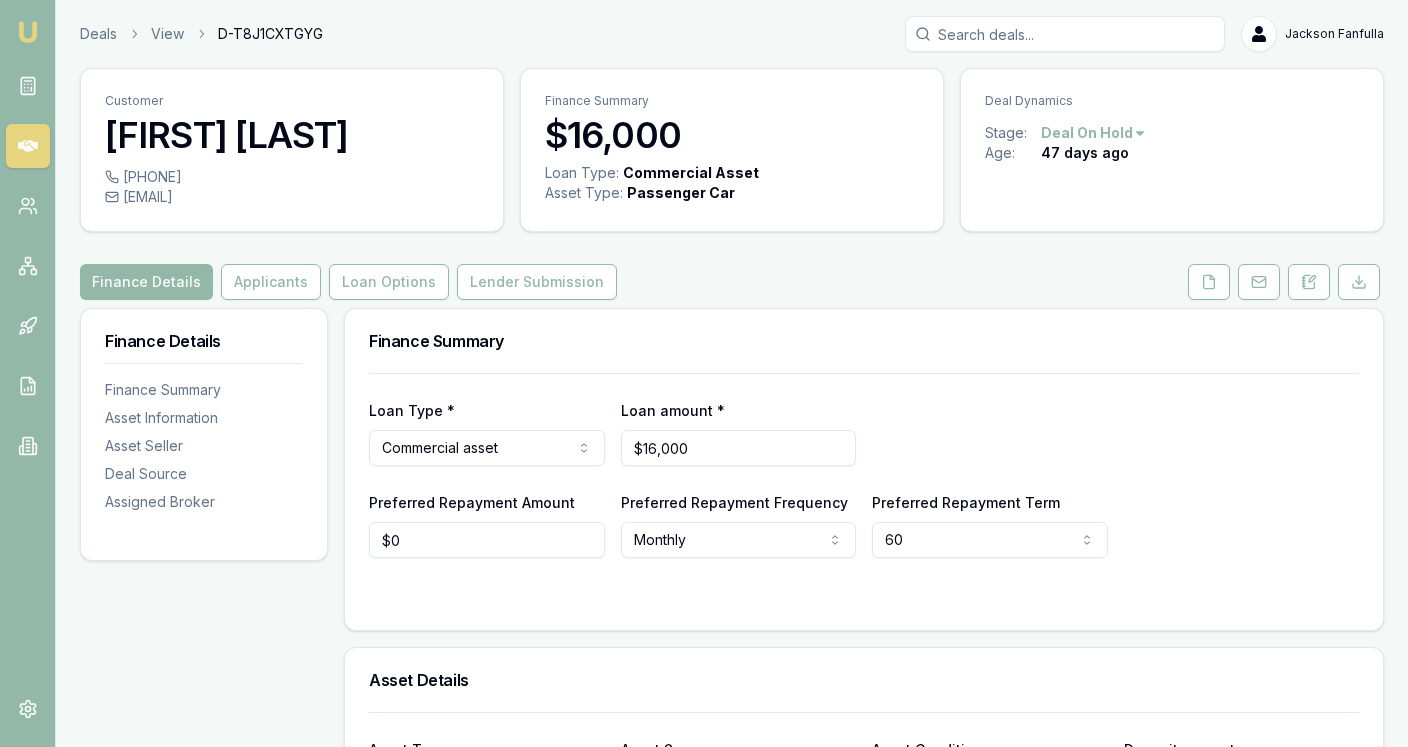 scroll, scrollTop: 0, scrollLeft: 0, axis: both 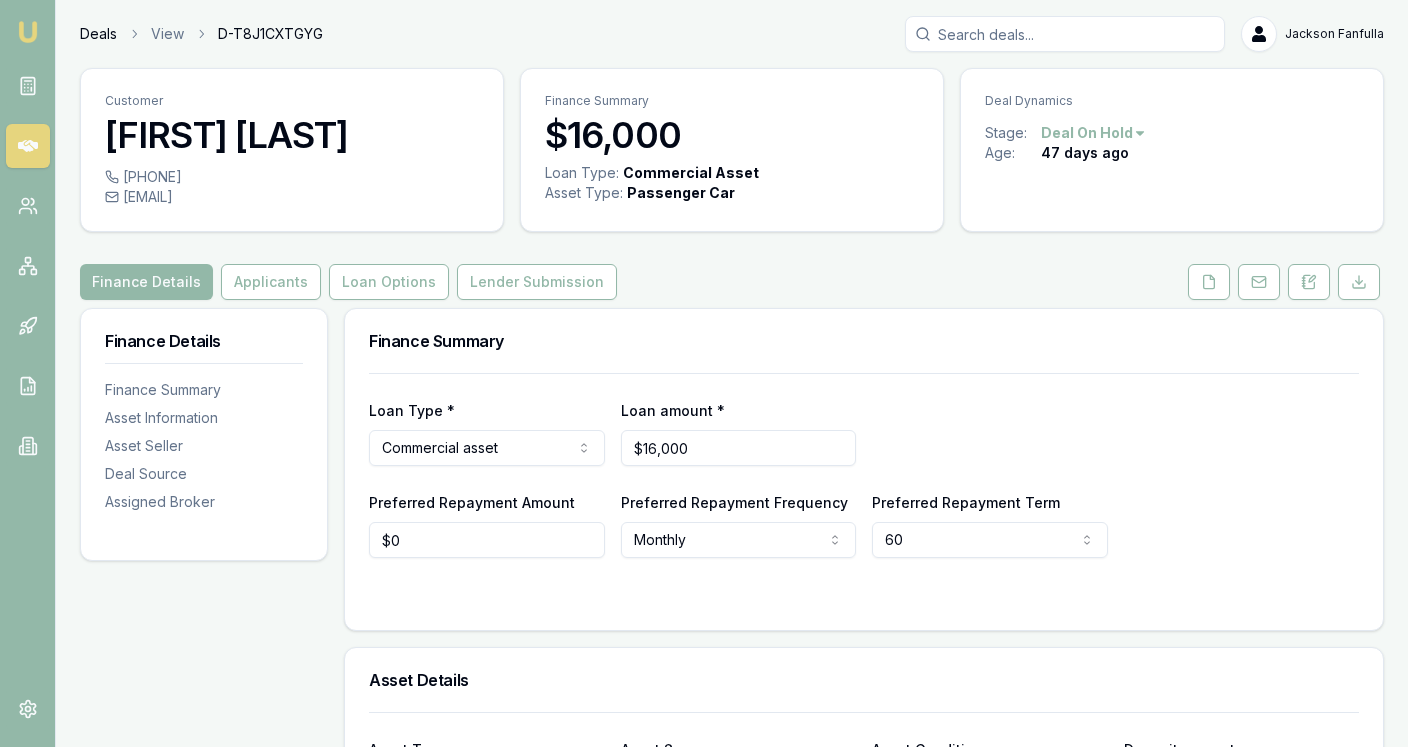 click on "Deals" at bounding box center (98, 34) 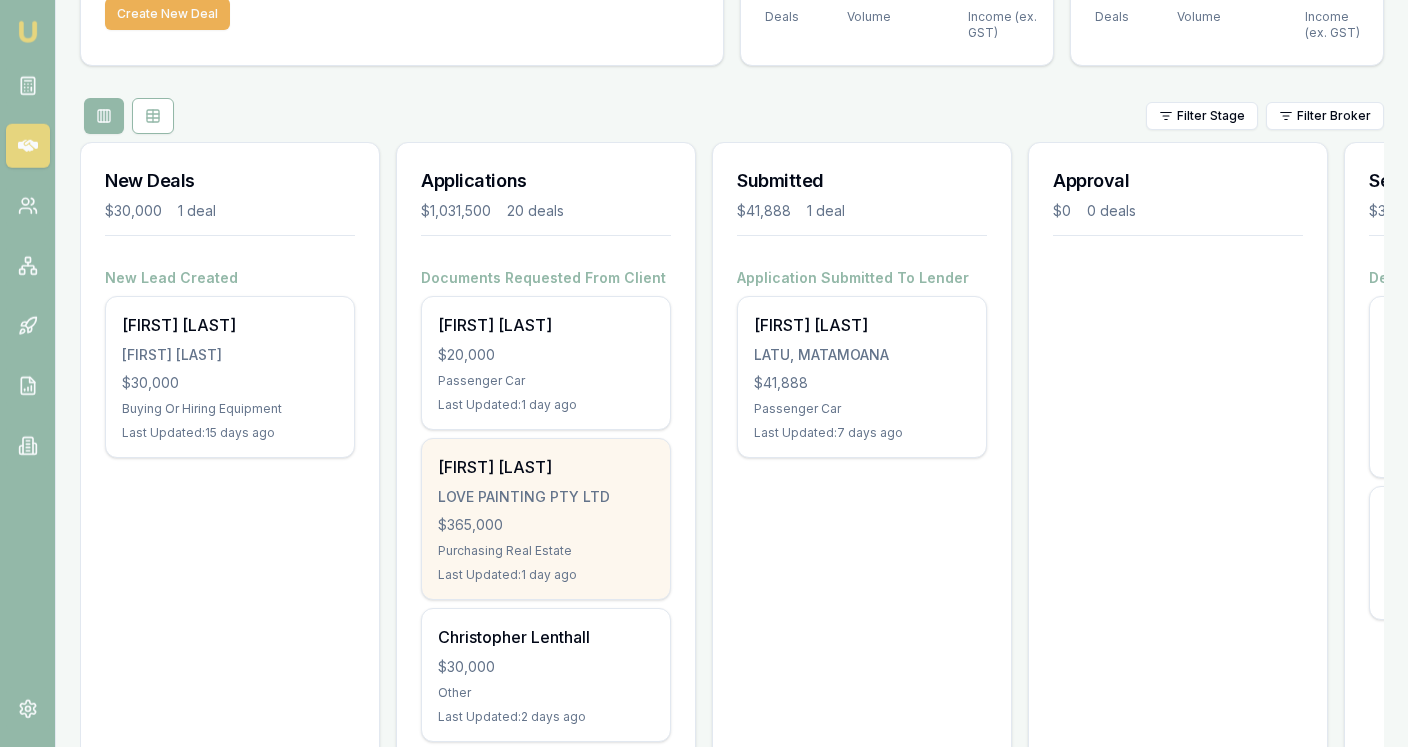 scroll, scrollTop: 154, scrollLeft: 0, axis: vertical 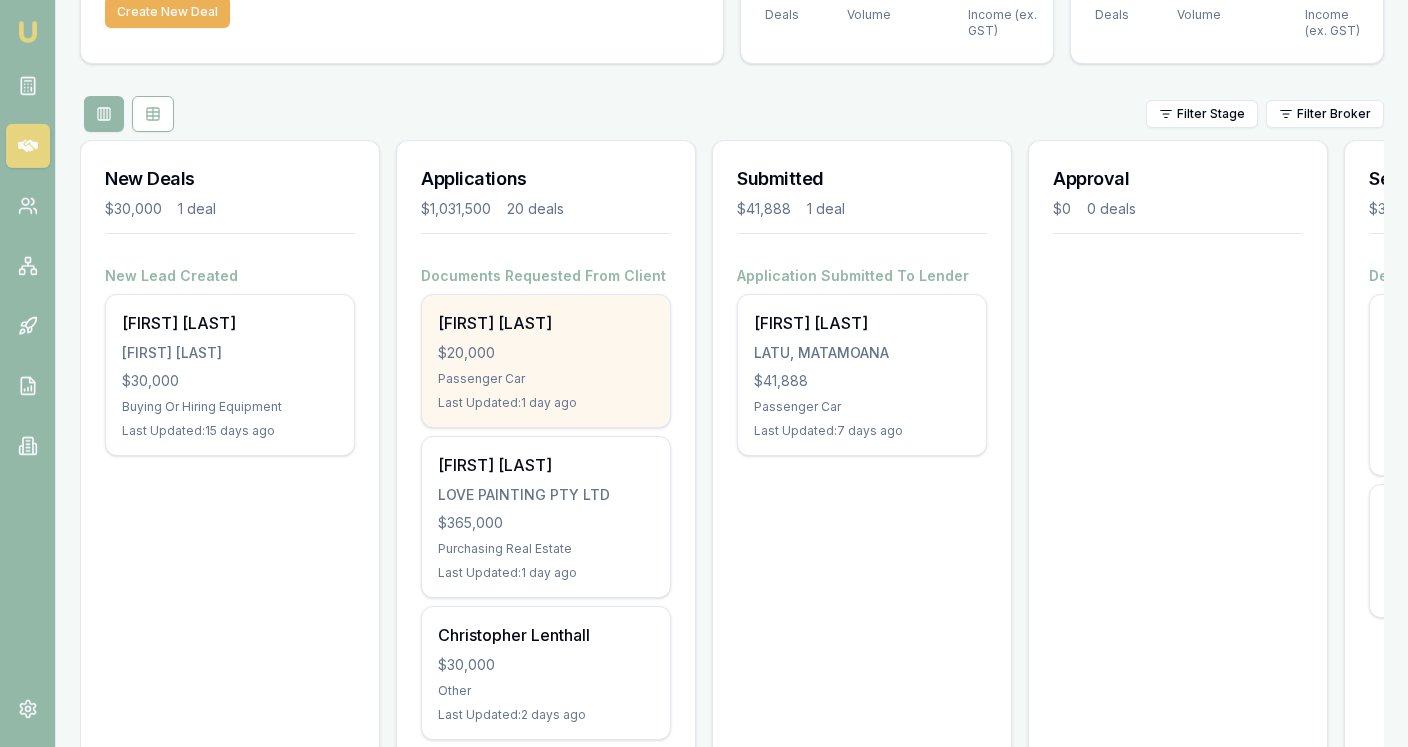 click on "Last Updated:  1 day ago" at bounding box center (546, 403) 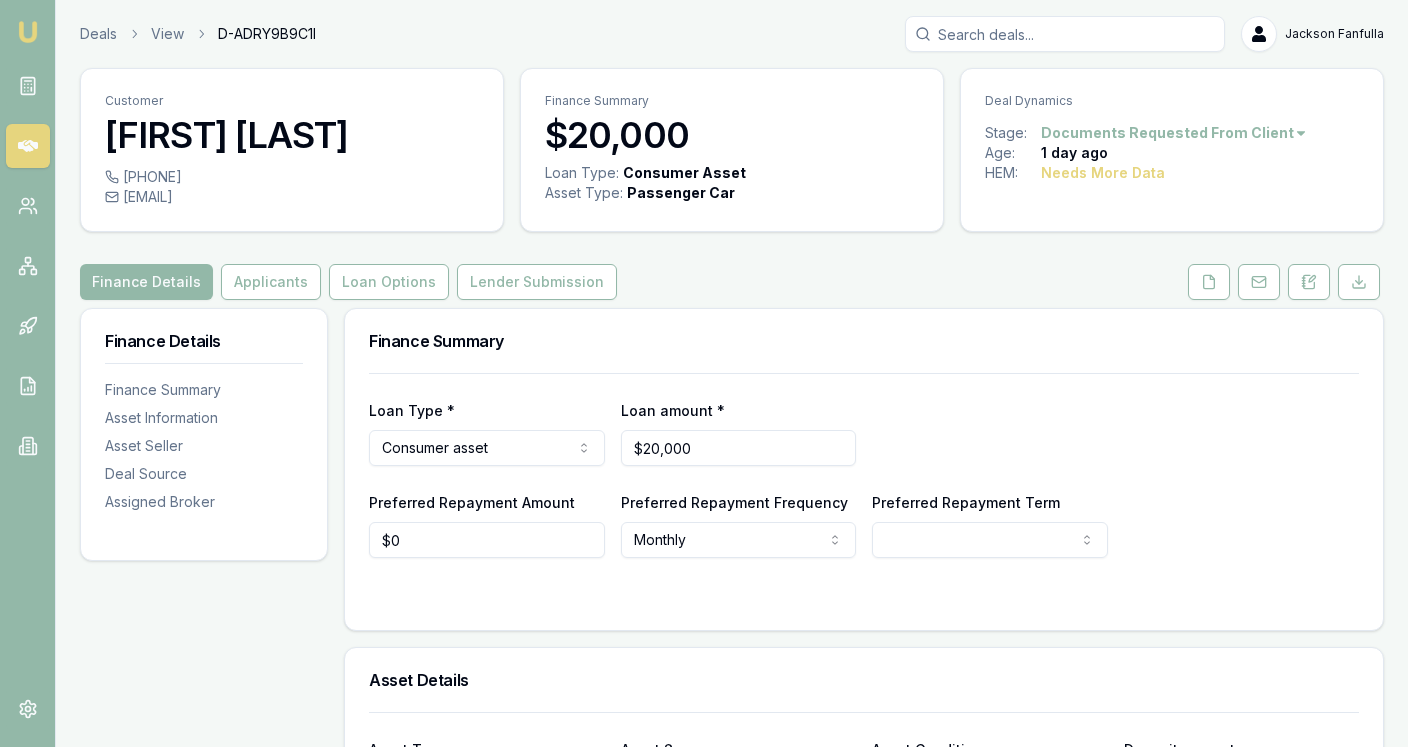 scroll, scrollTop: 0, scrollLeft: 0, axis: both 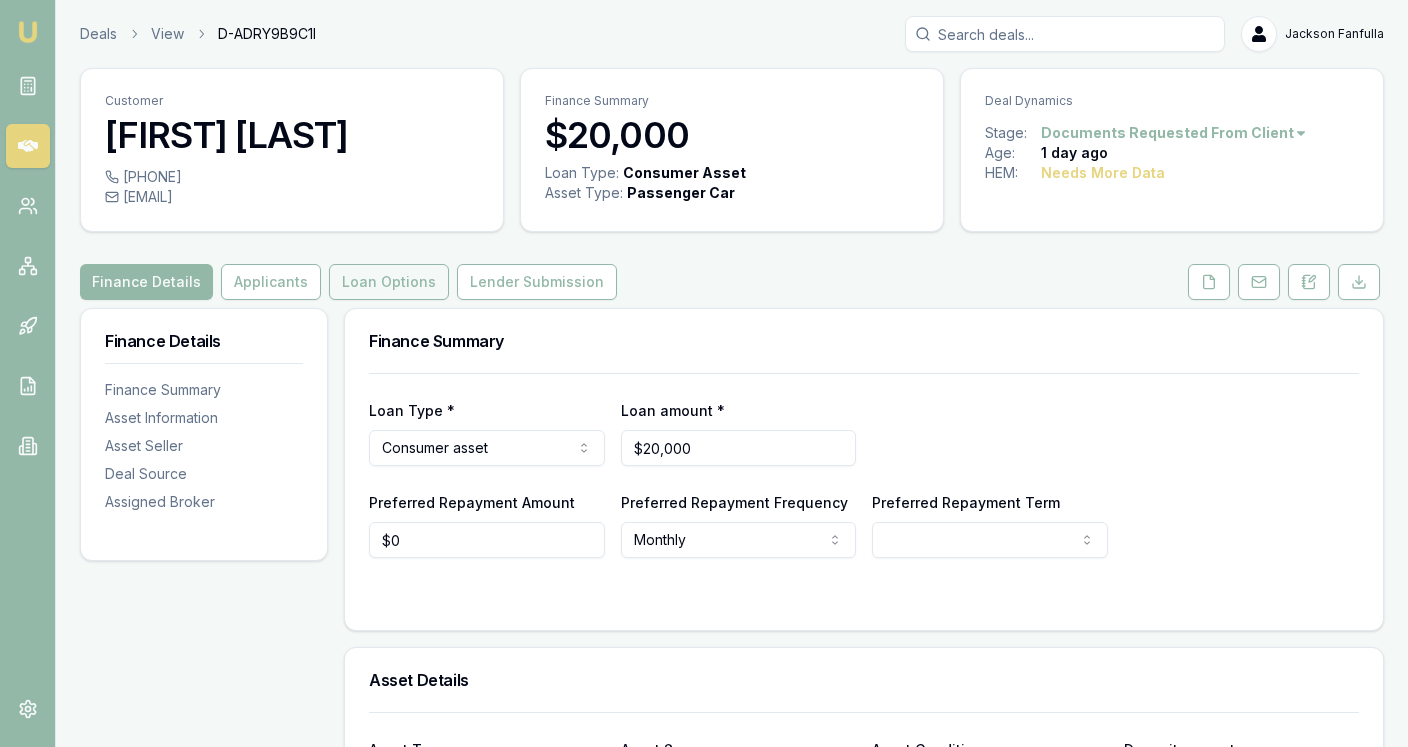 click on "Loan Options" at bounding box center [389, 282] 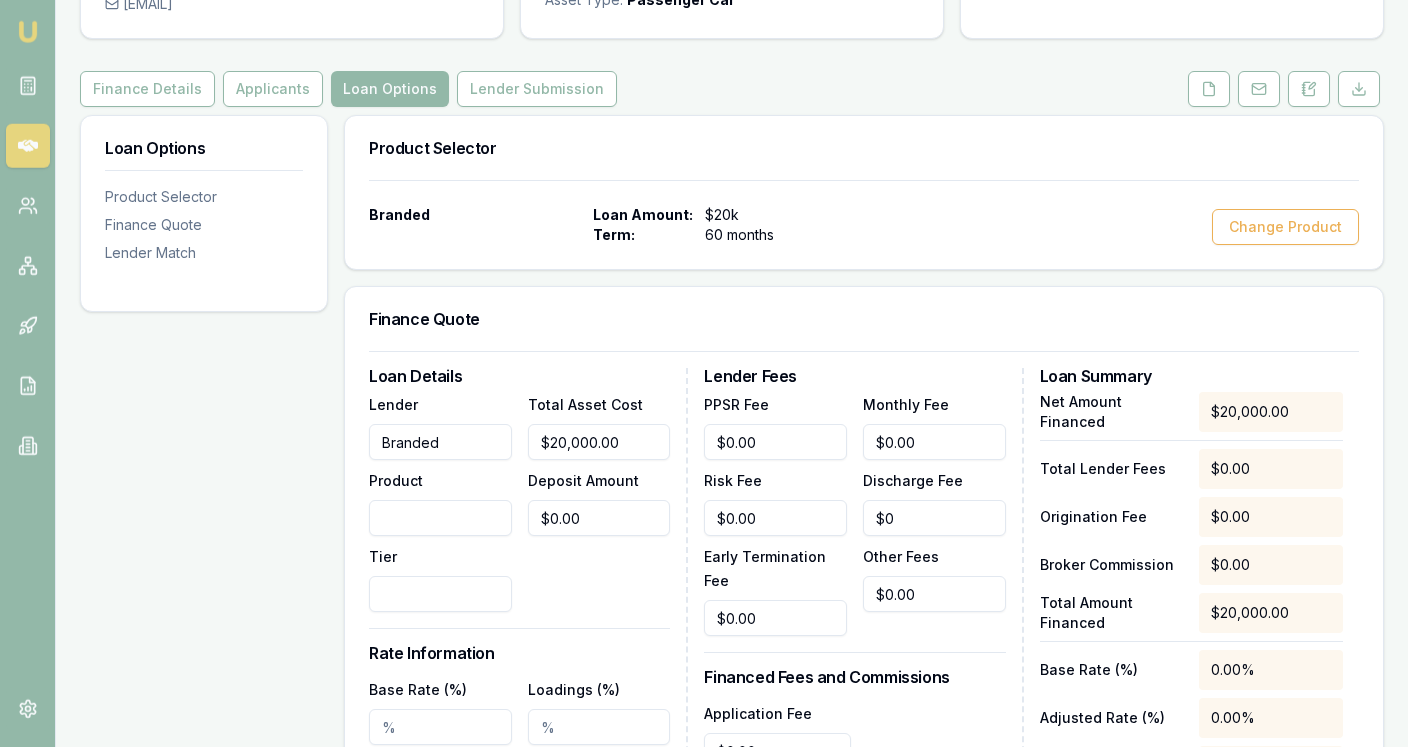 scroll, scrollTop: 233, scrollLeft: 0, axis: vertical 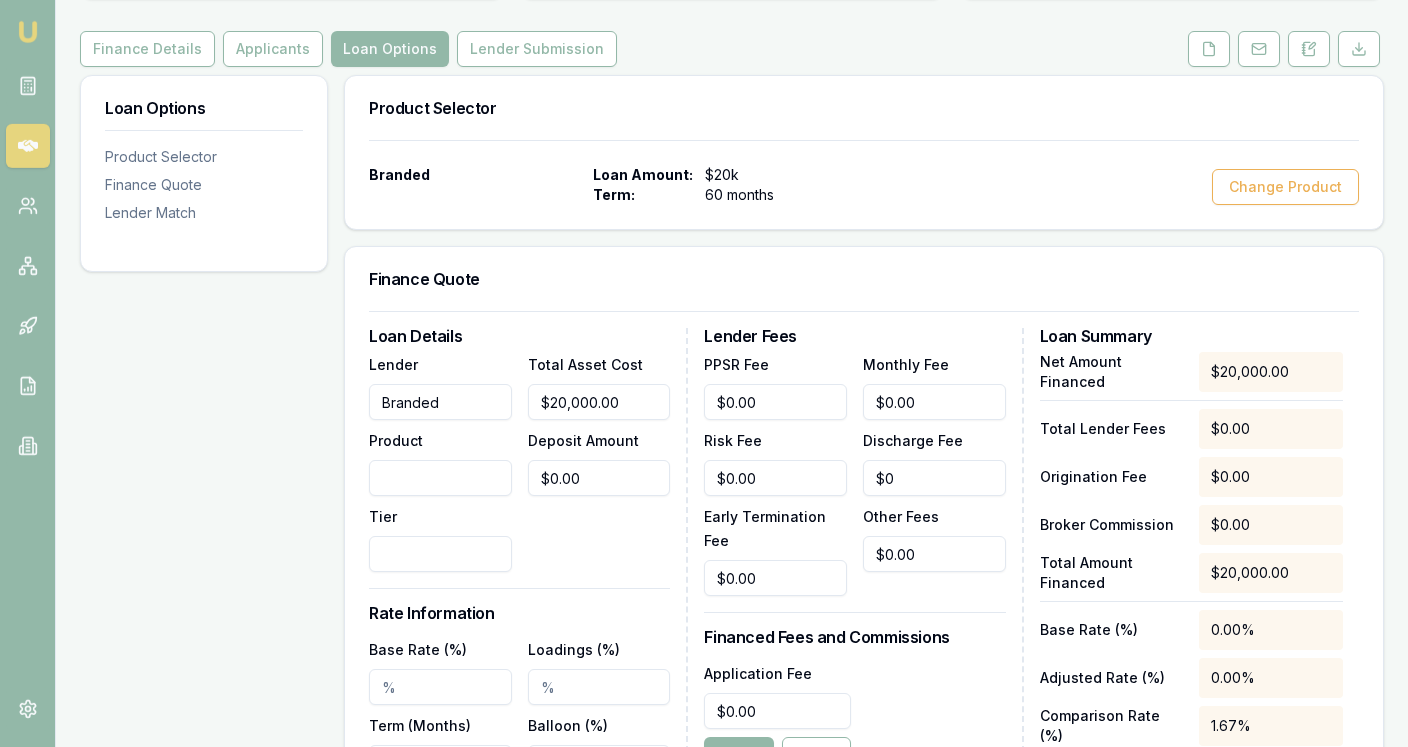 click on "Total Asset Cost  $20,000.00 Deposit Amount  $0.00" at bounding box center (599, 462) 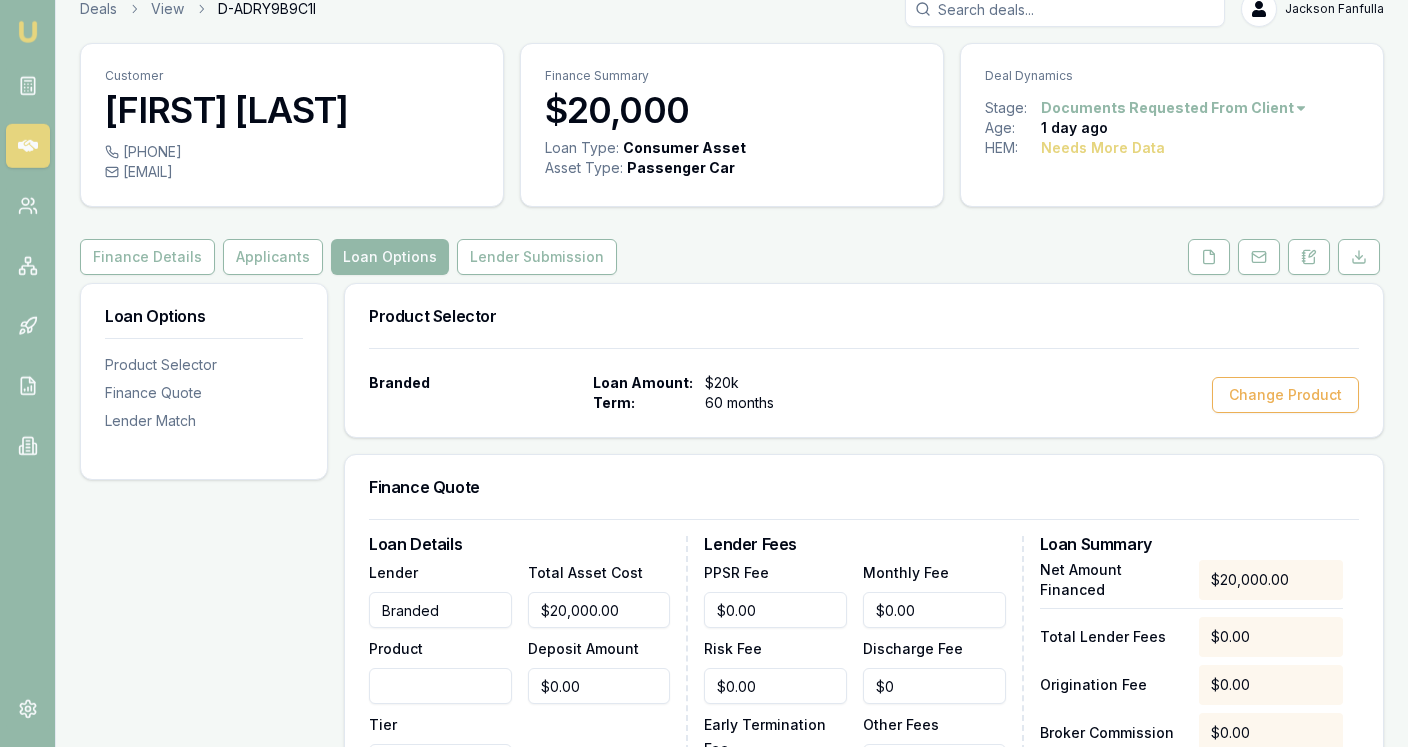 scroll, scrollTop: 24, scrollLeft: 0, axis: vertical 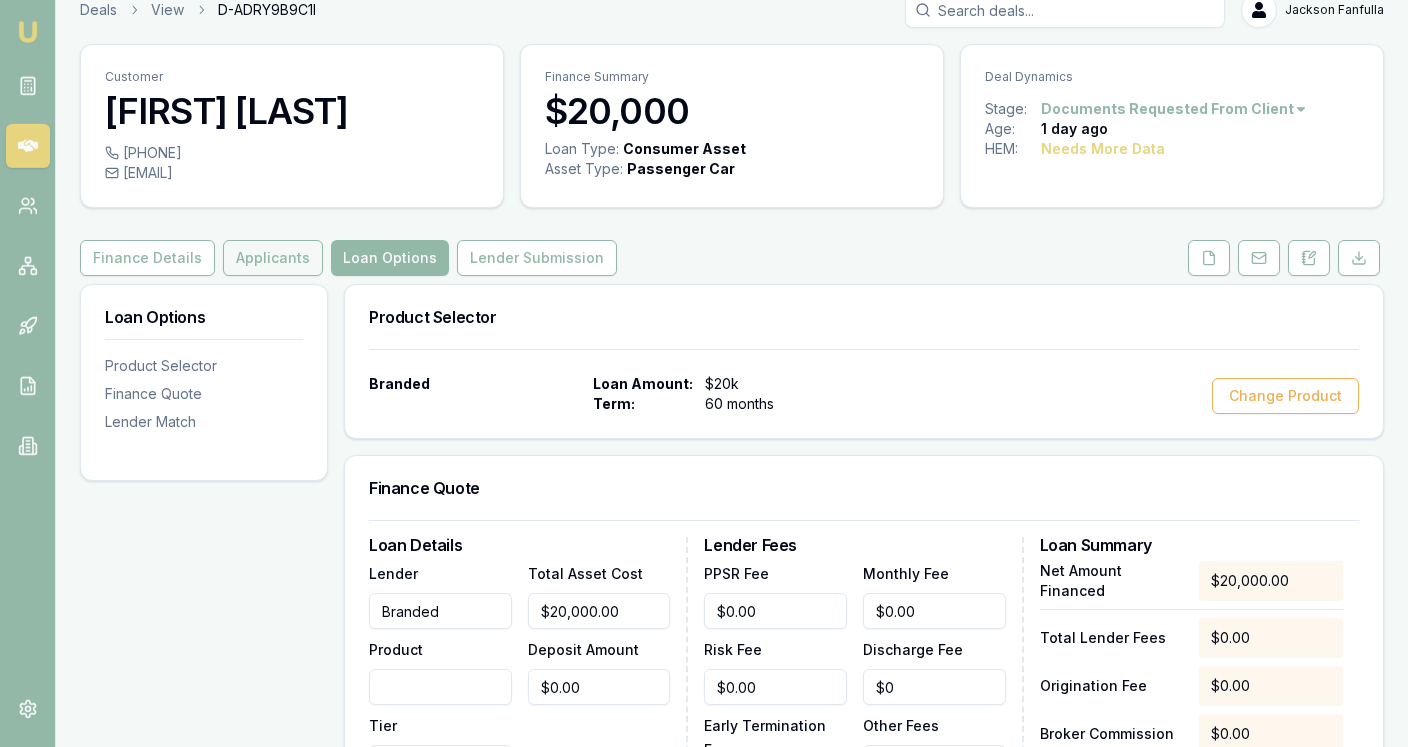click on "Applicants" at bounding box center (273, 258) 